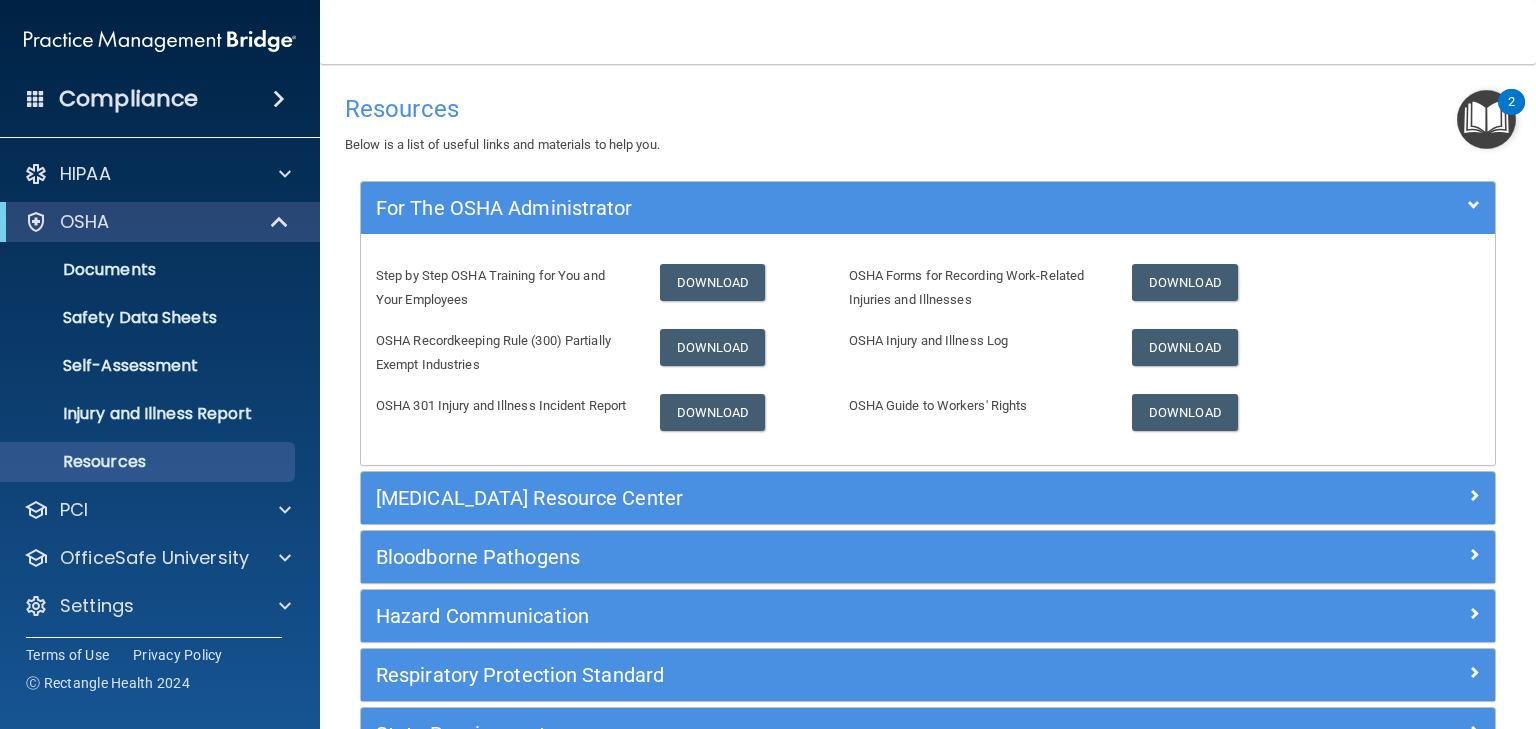 scroll, scrollTop: 0, scrollLeft: 0, axis: both 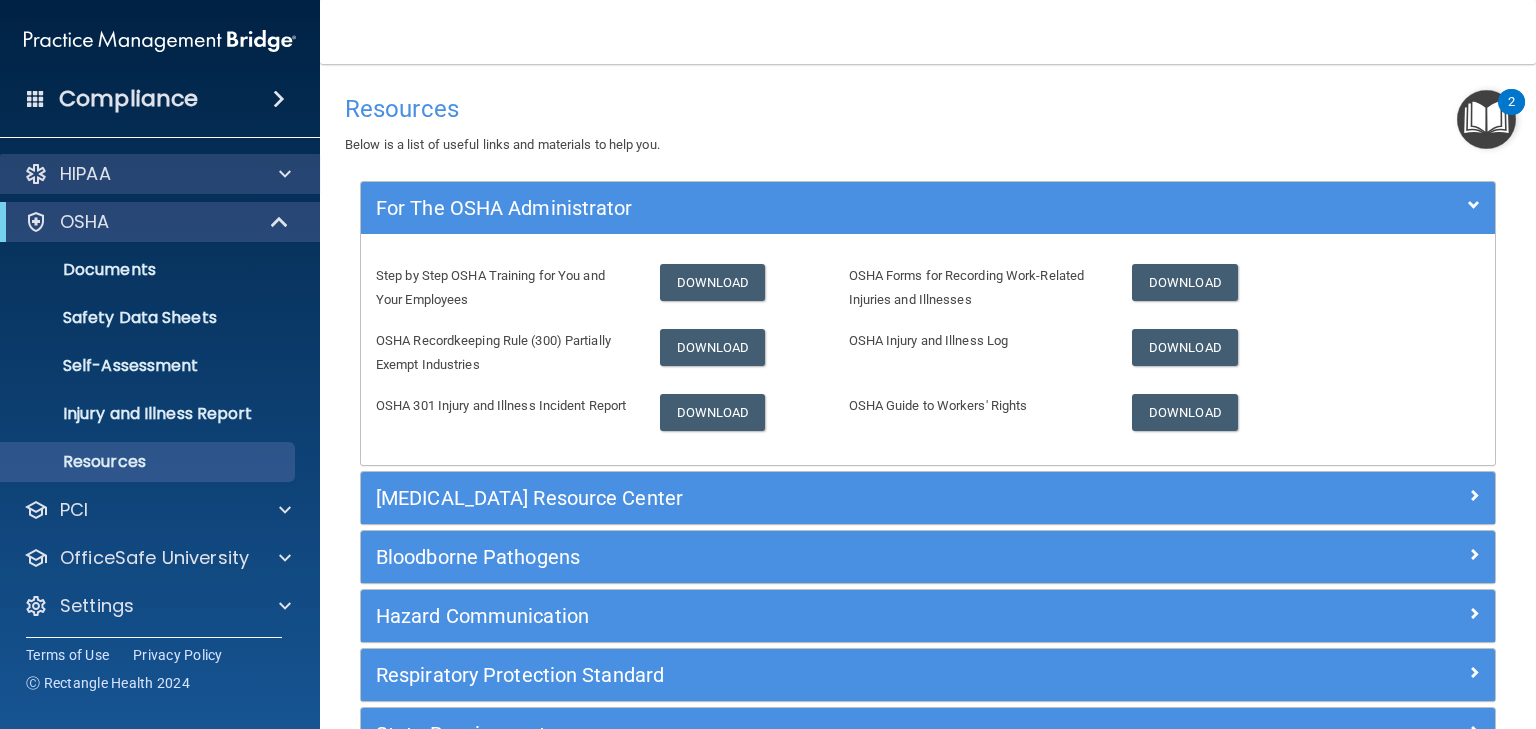 click on "HIPAA" at bounding box center (85, 174) 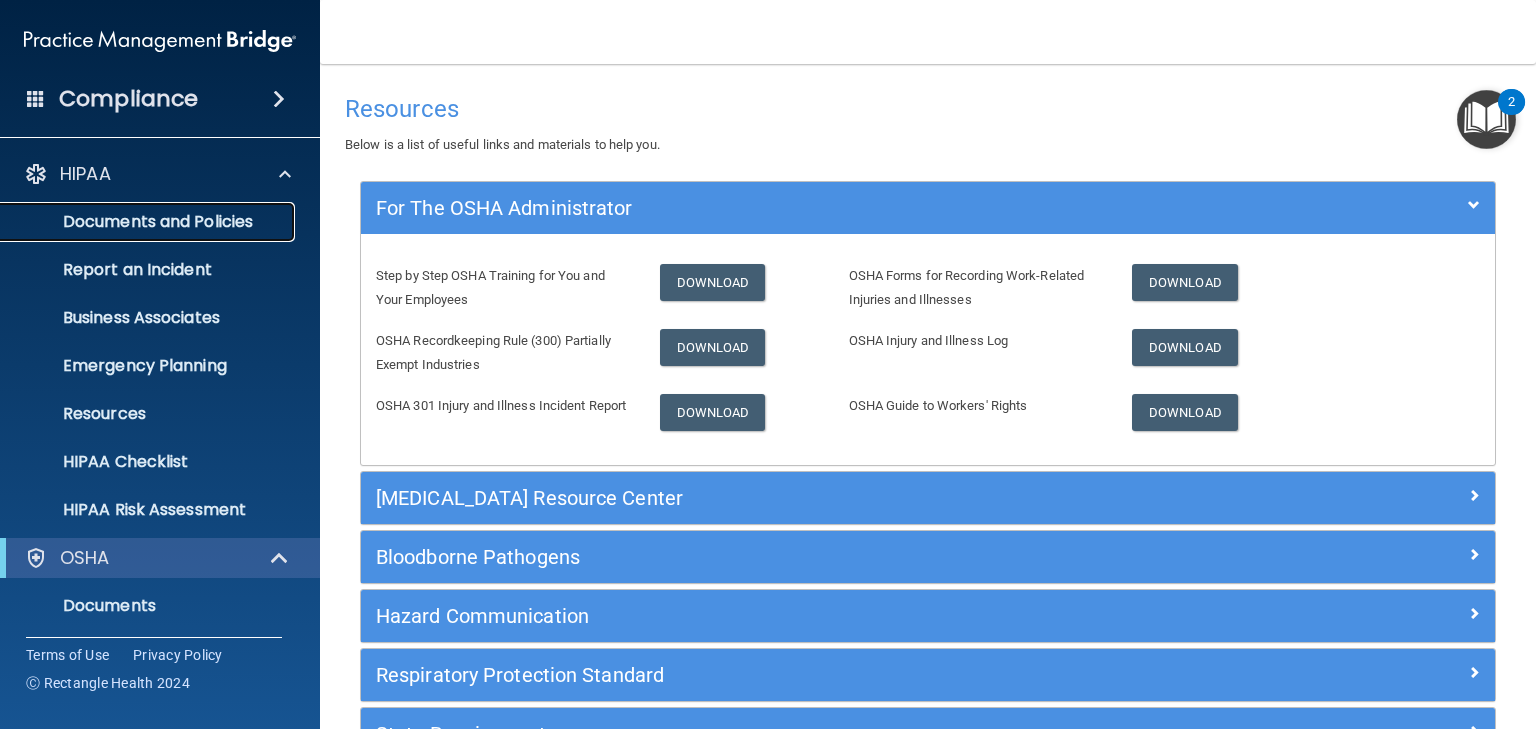 click on "Documents and Policies" at bounding box center [149, 222] 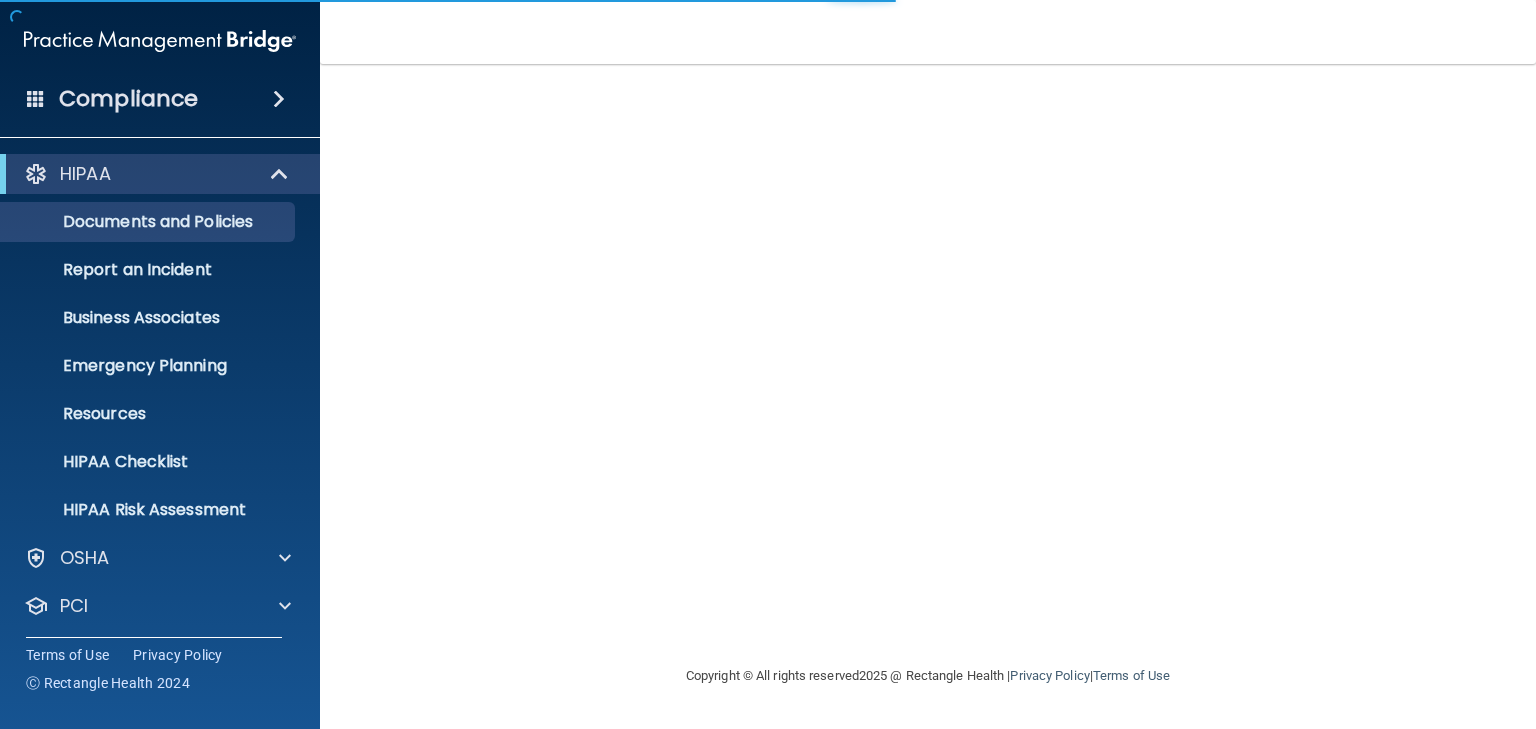 scroll, scrollTop: 0, scrollLeft: 0, axis: both 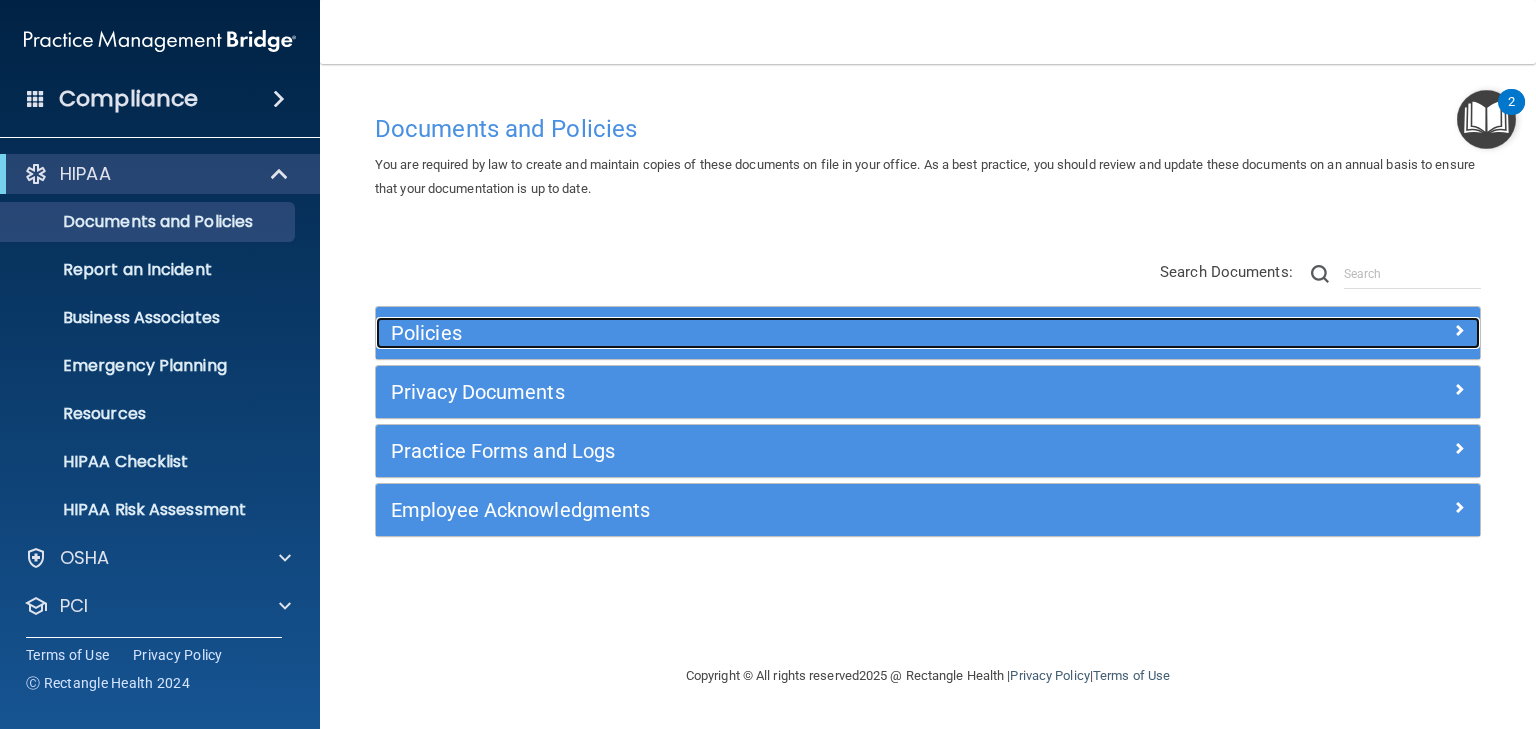 click on "Policies" at bounding box center (790, 333) 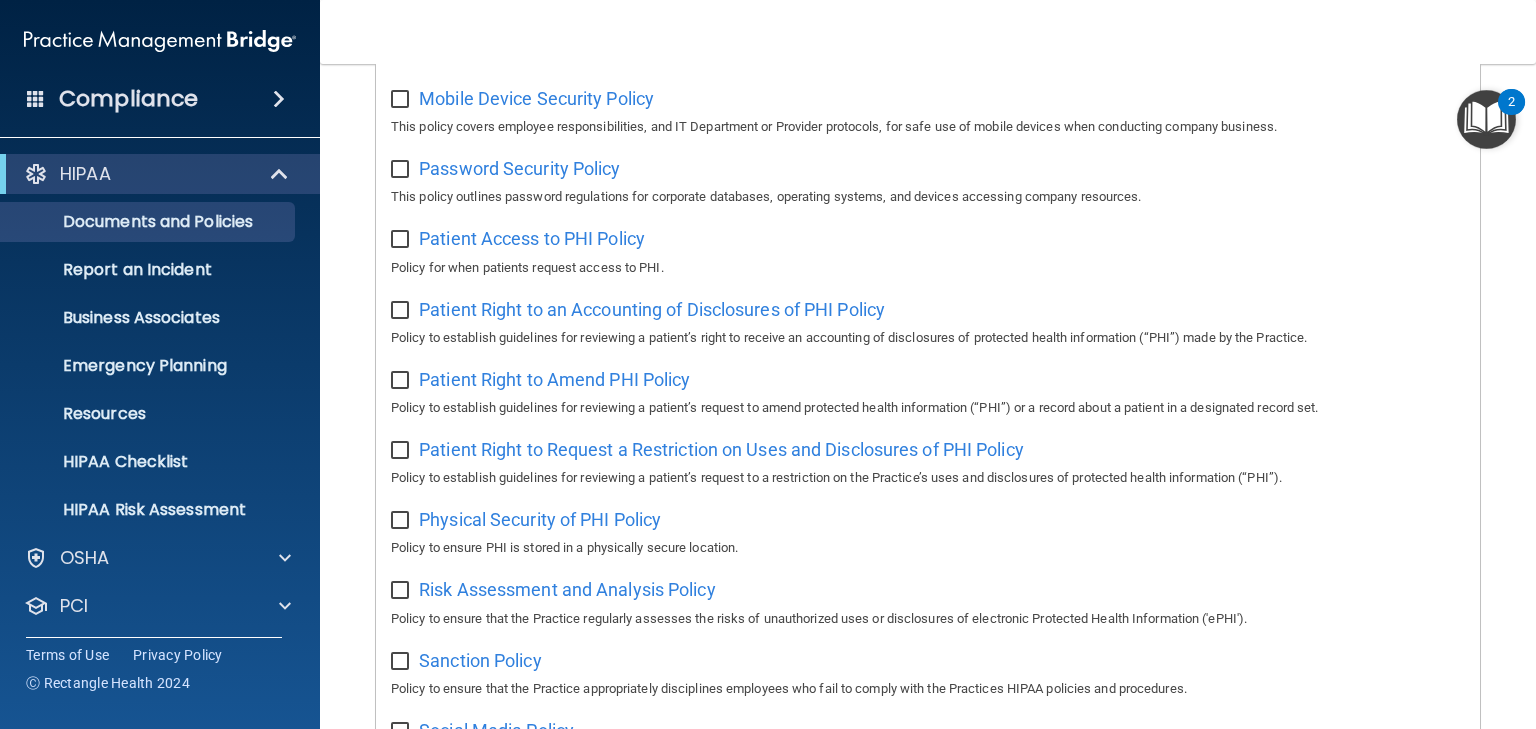 scroll, scrollTop: 1360, scrollLeft: 0, axis: vertical 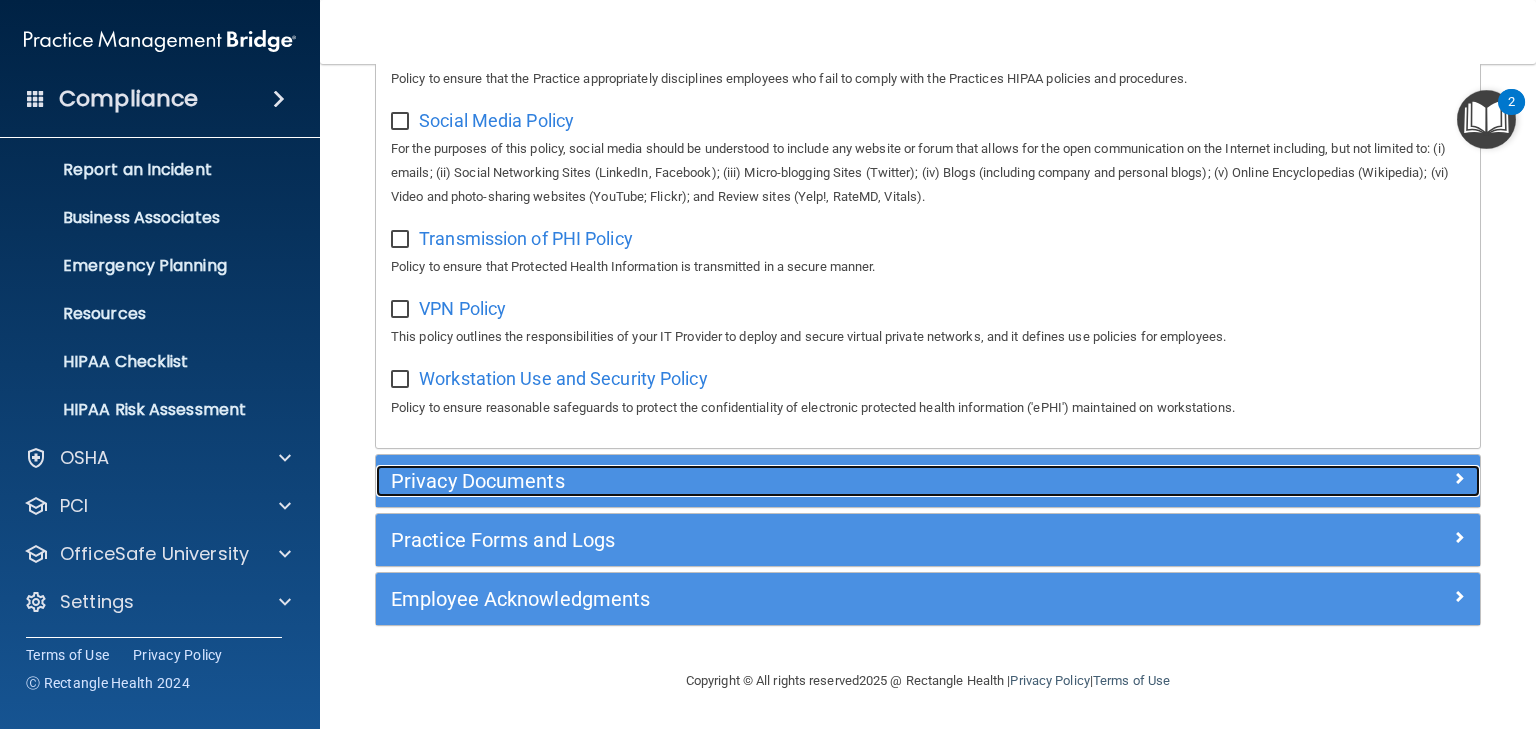 click on "Privacy Documents" at bounding box center [790, 481] 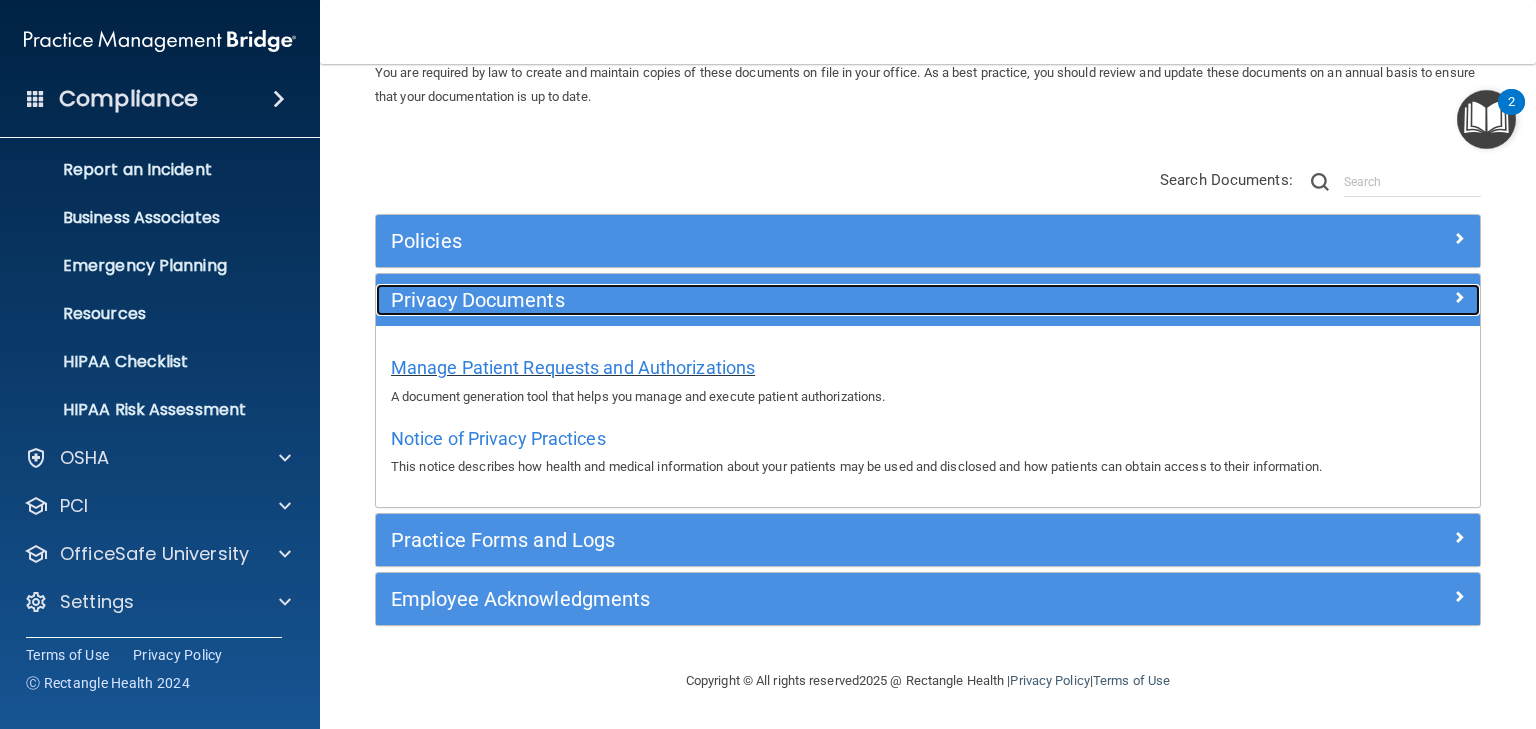 scroll, scrollTop: 90, scrollLeft: 0, axis: vertical 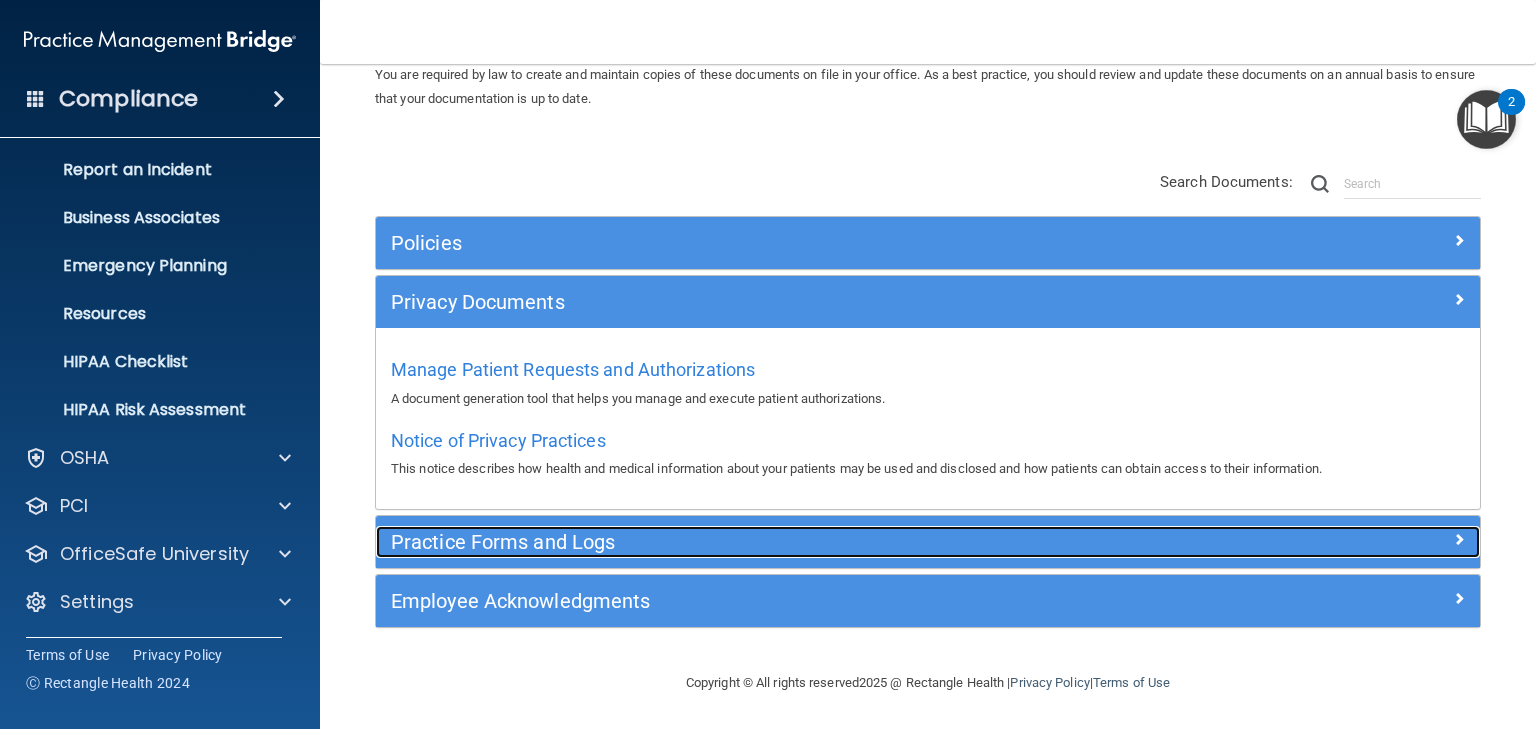 click on "Practice Forms and Logs" at bounding box center [790, 542] 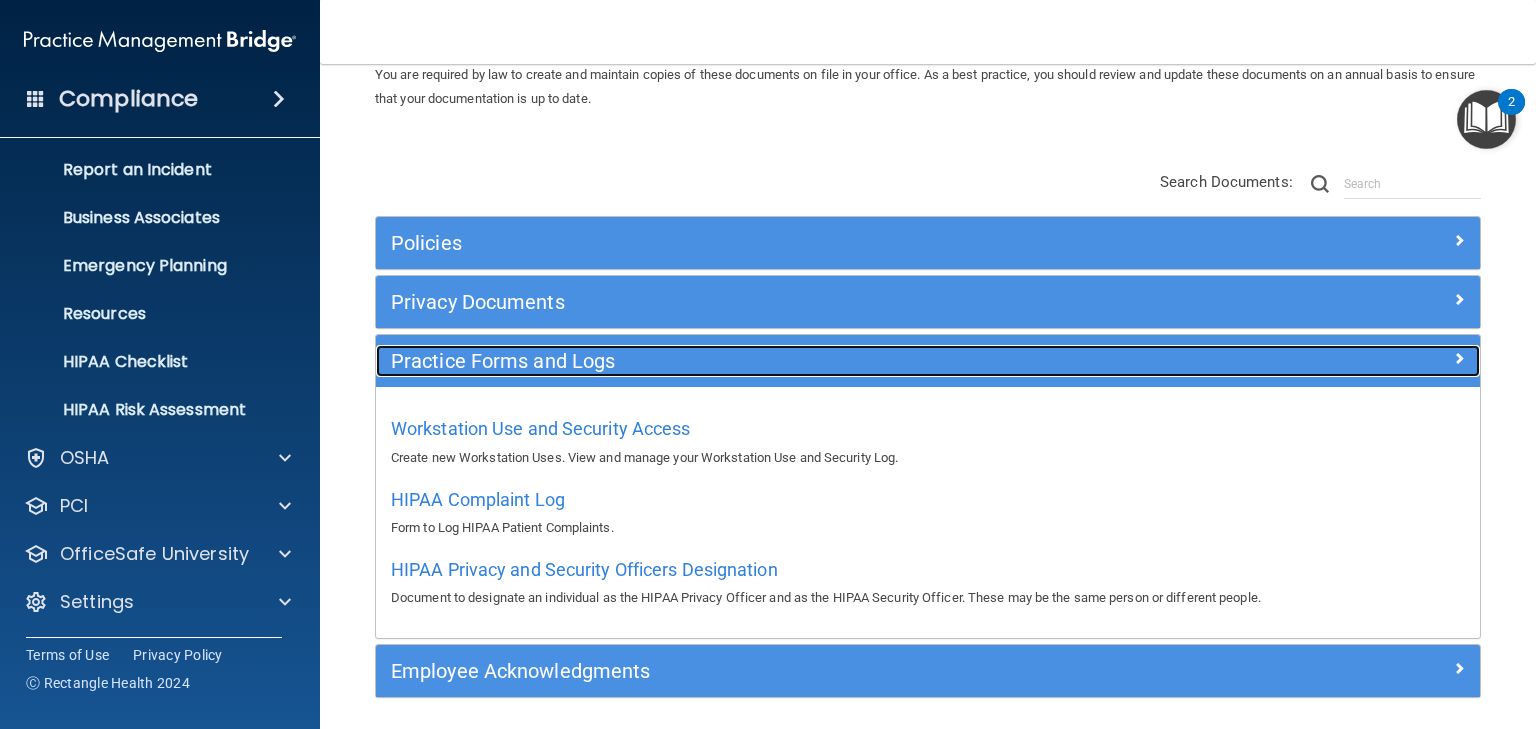 scroll, scrollTop: 90, scrollLeft: 0, axis: vertical 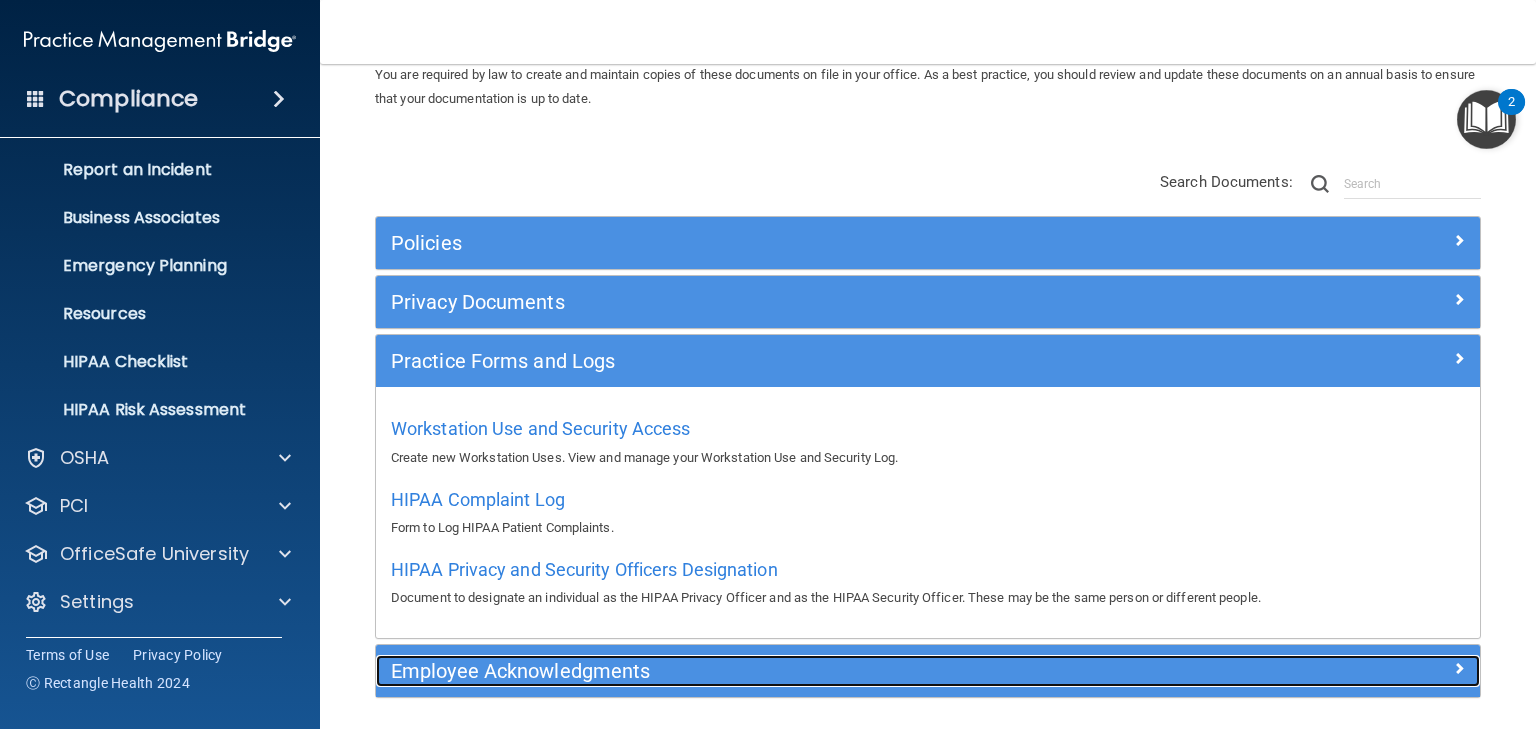 click on "Employee Acknowledgments" at bounding box center [790, 671] 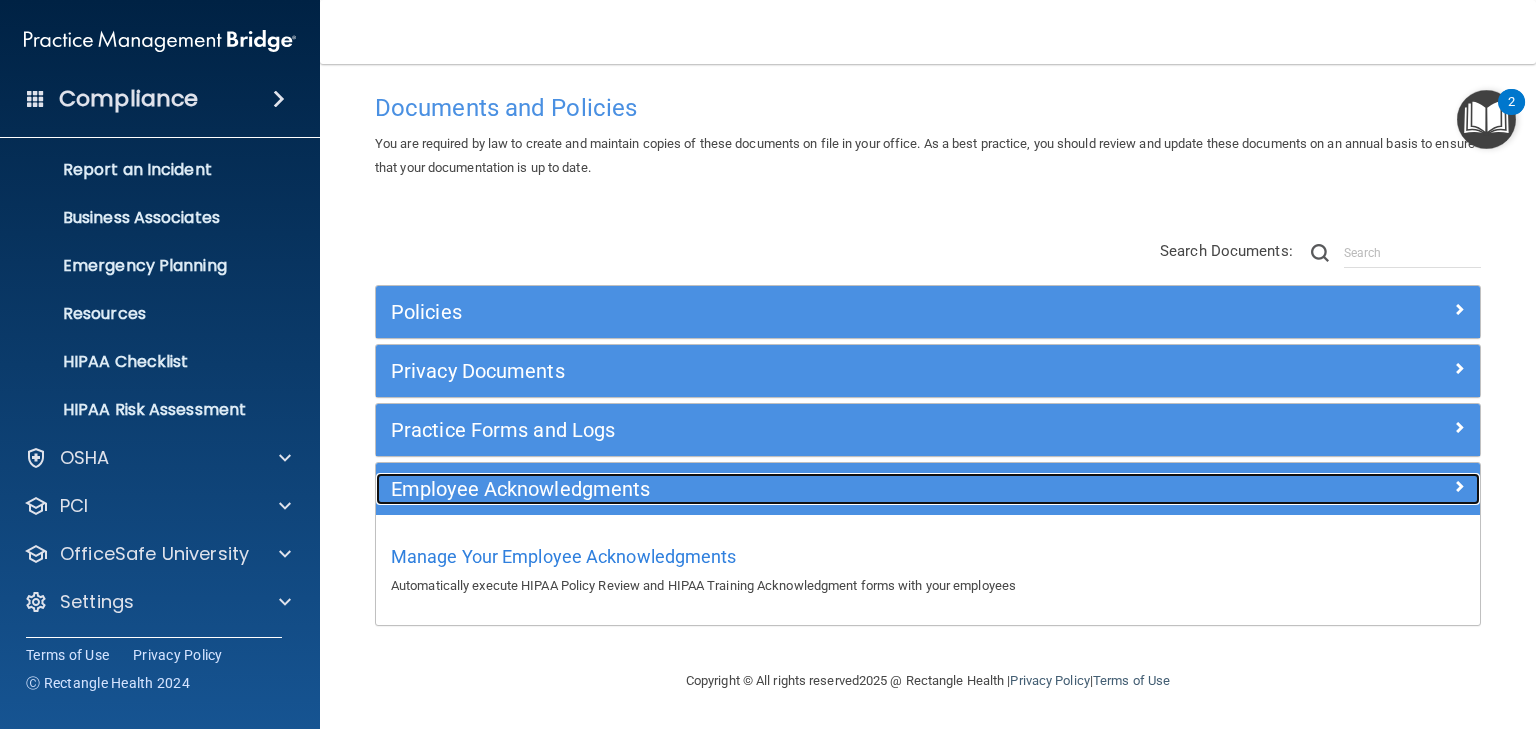 scroll, scrollTop: 20, scrollLeft: 0, axis: vertical 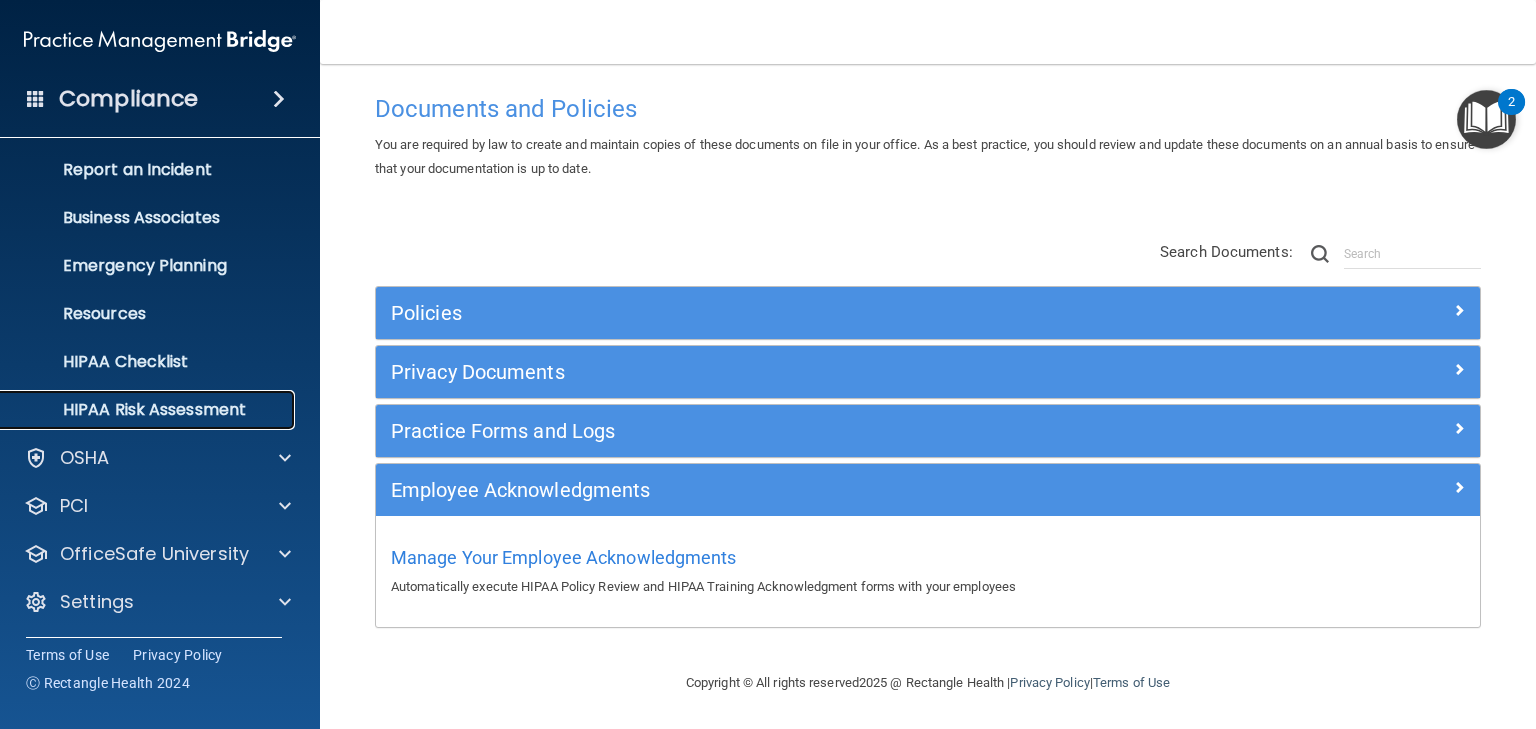 click on "HIPAA Risk Assessment" at bounding box center (149, 410) 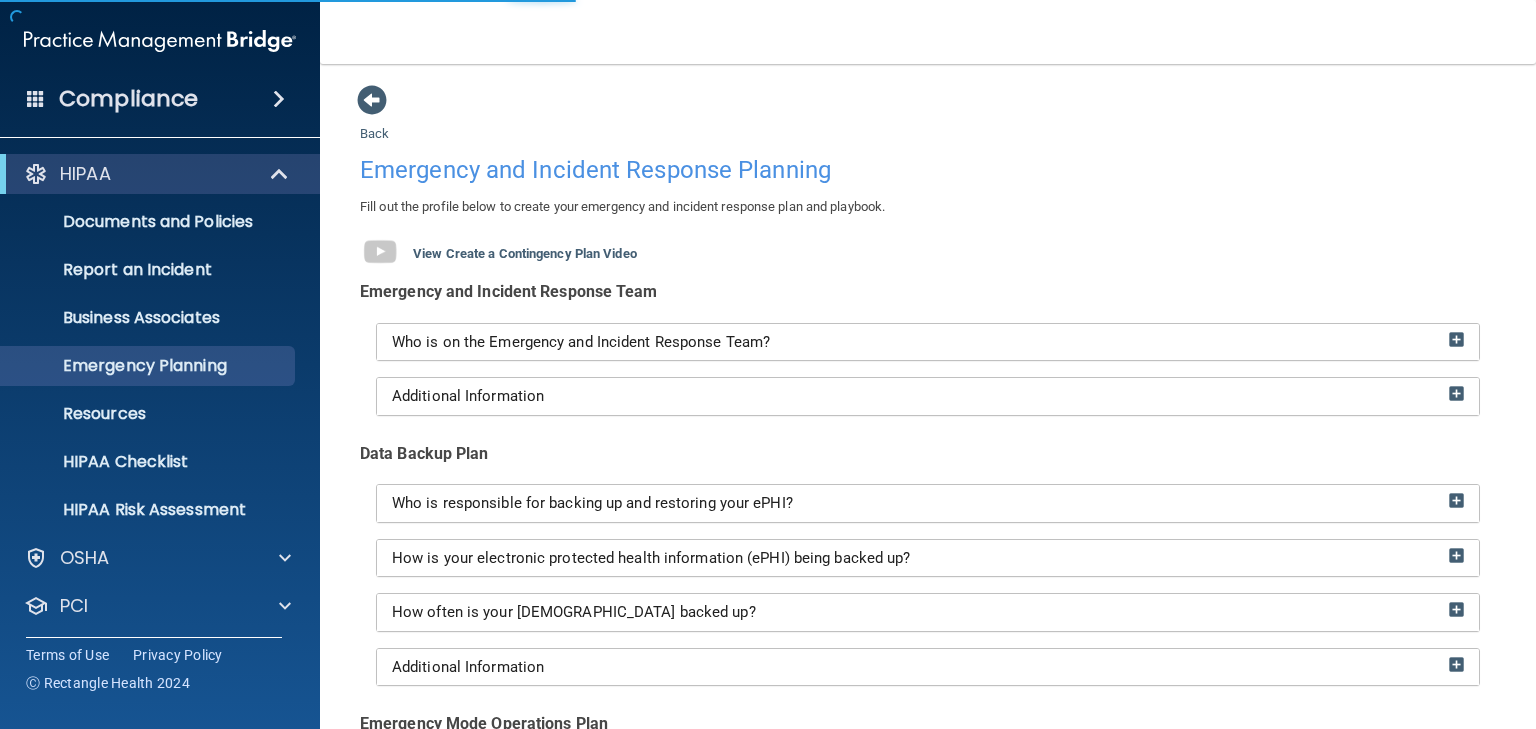 scroll, scrollTop: 0, scrollLeft: 0, axis: both 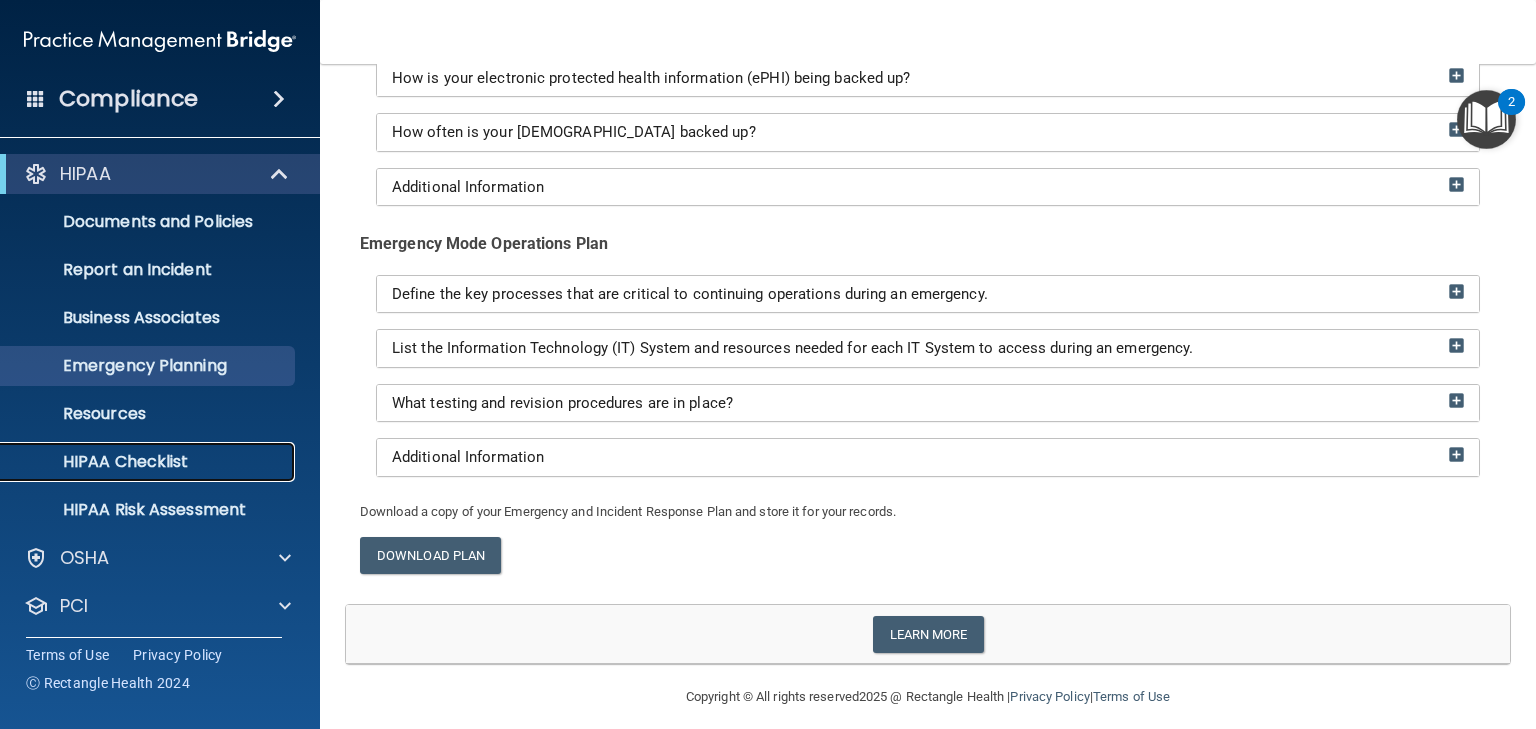 click on "HIPAA Checklist" at bounding box center (149, 462) 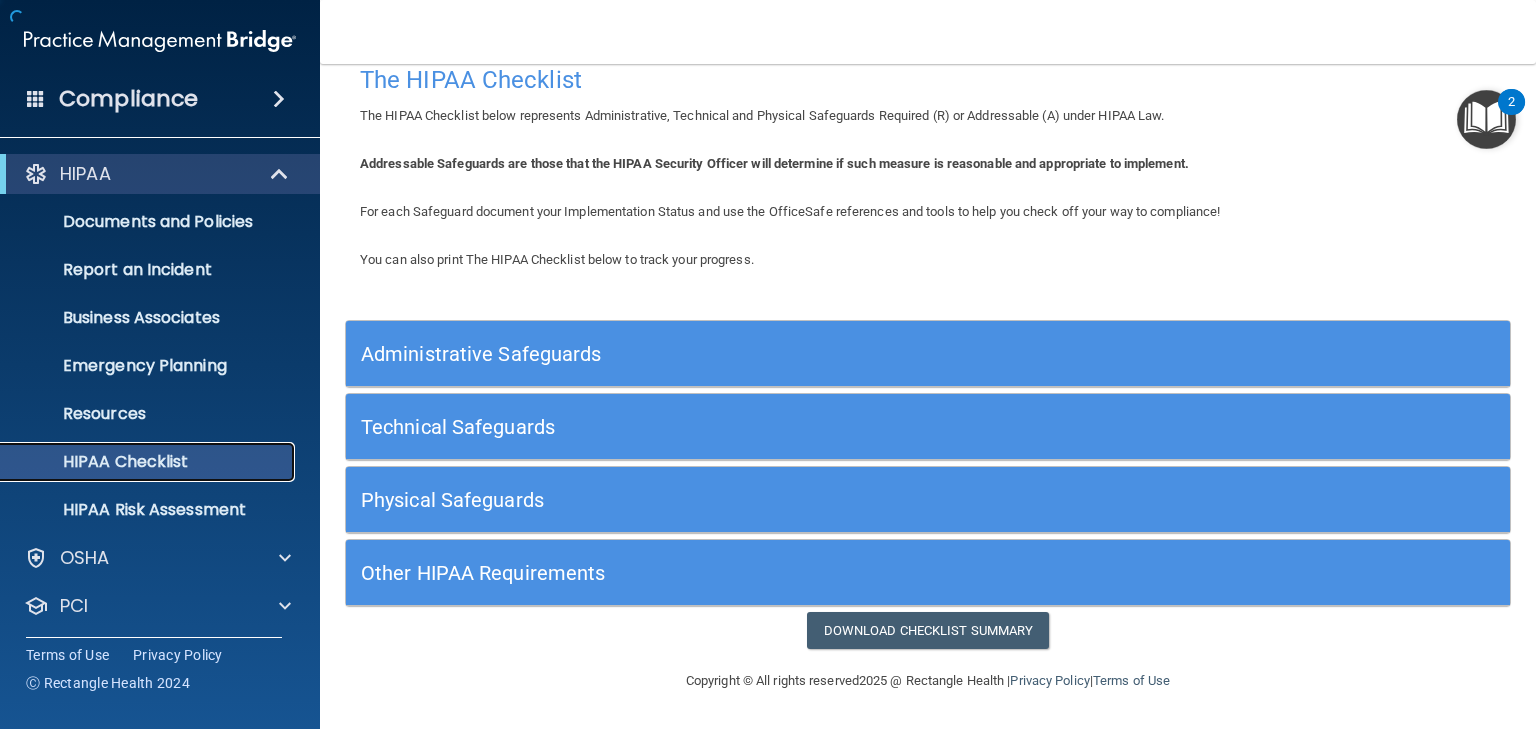 scroll, scrollTop: 15, scrollLeft: 0, axis: vertical 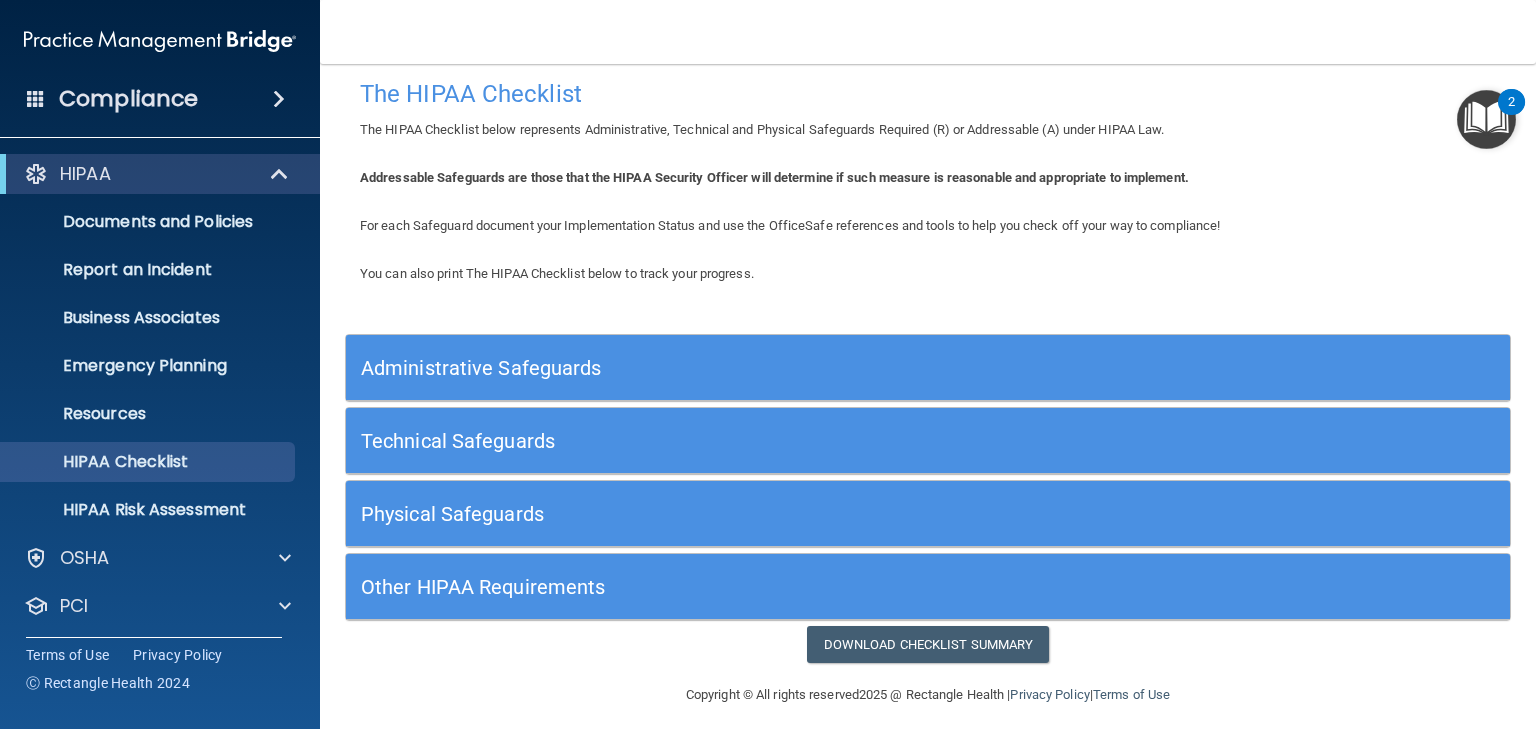 click on "Administrative Safeguards" at bounding box center (782, 368) 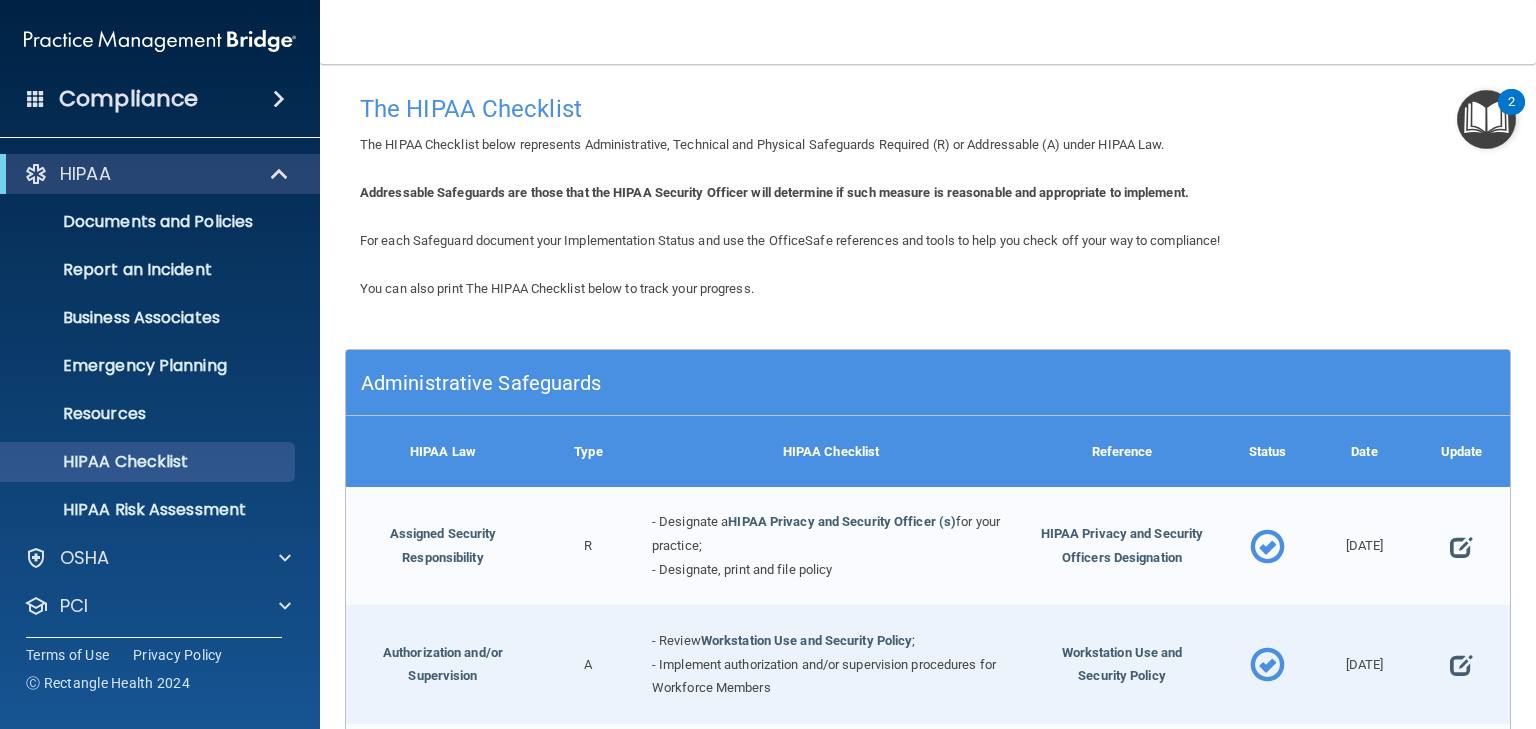 scroll, scrollTop: 320, scrollLeft: 0, axis: vertical 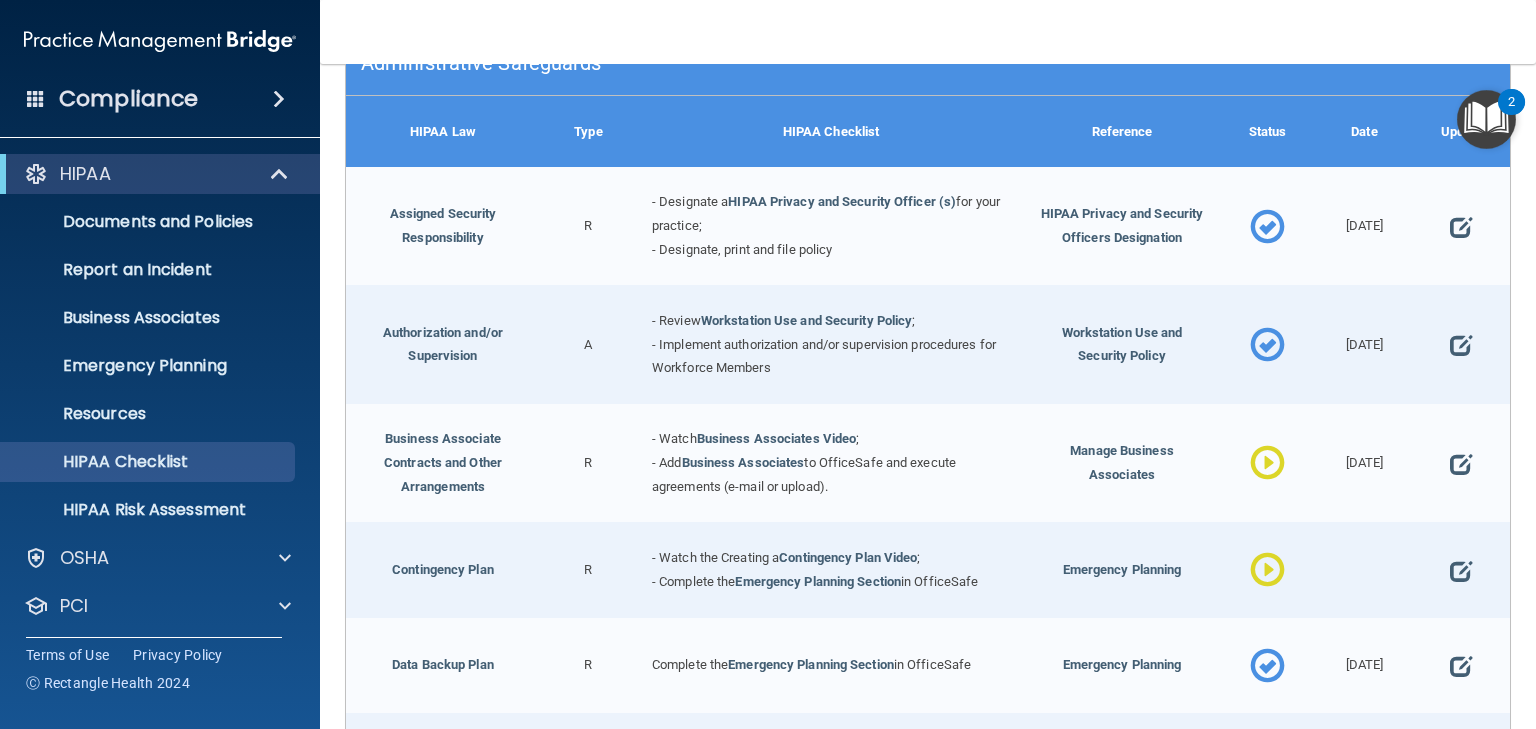 click at bounding box center (1461, 226) 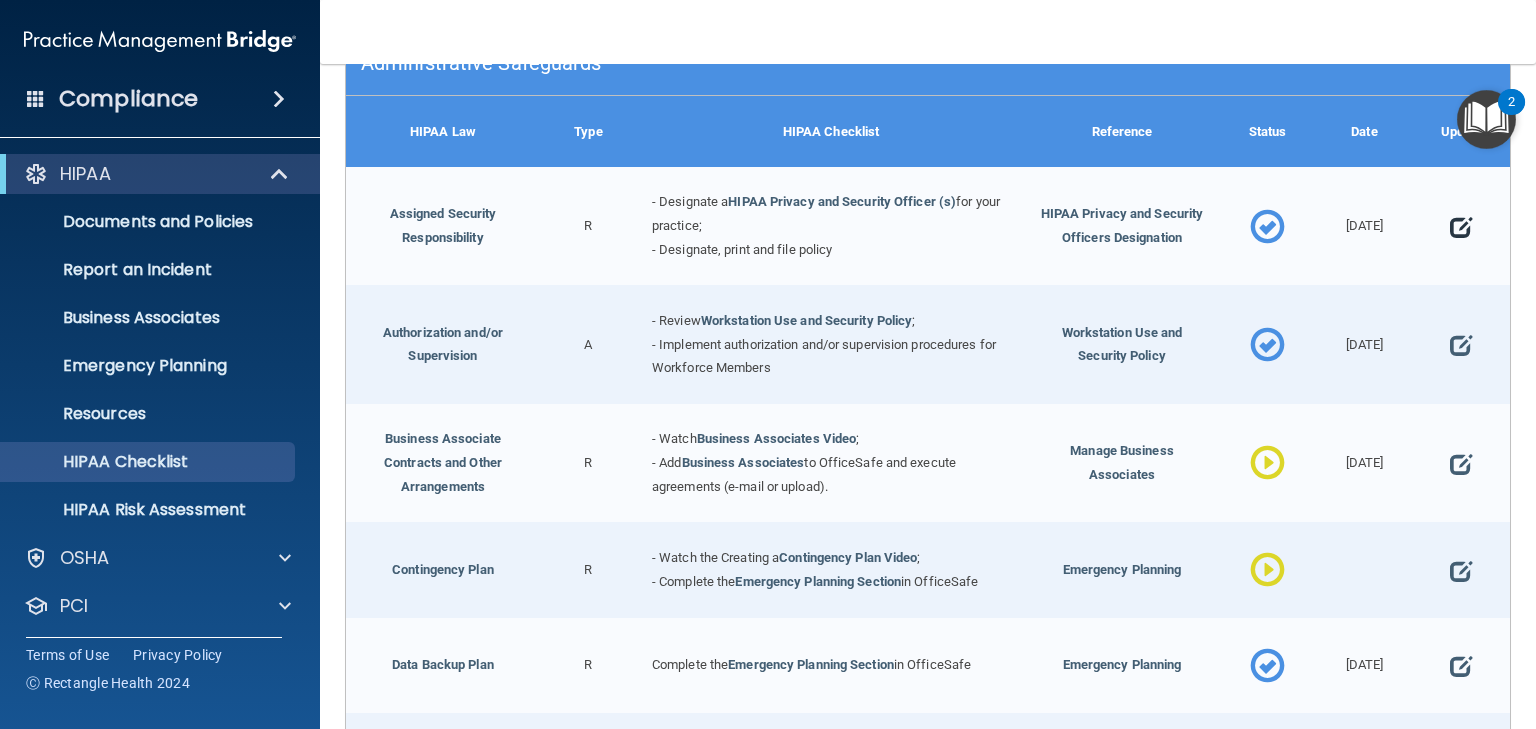 click at bounding box center (1461, 227) 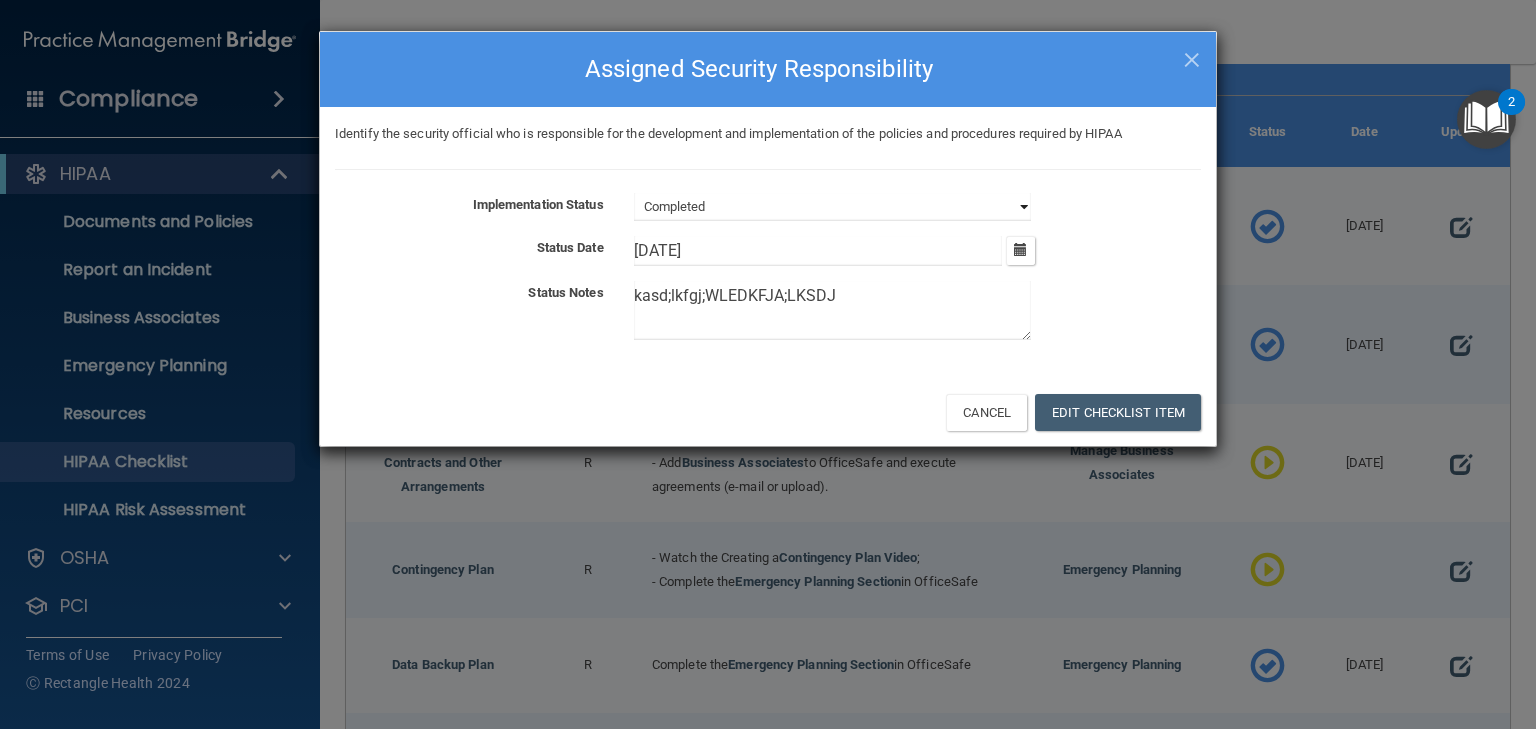 click on "Not Started  In Progress  Completed" at bounding box center (832, 207) 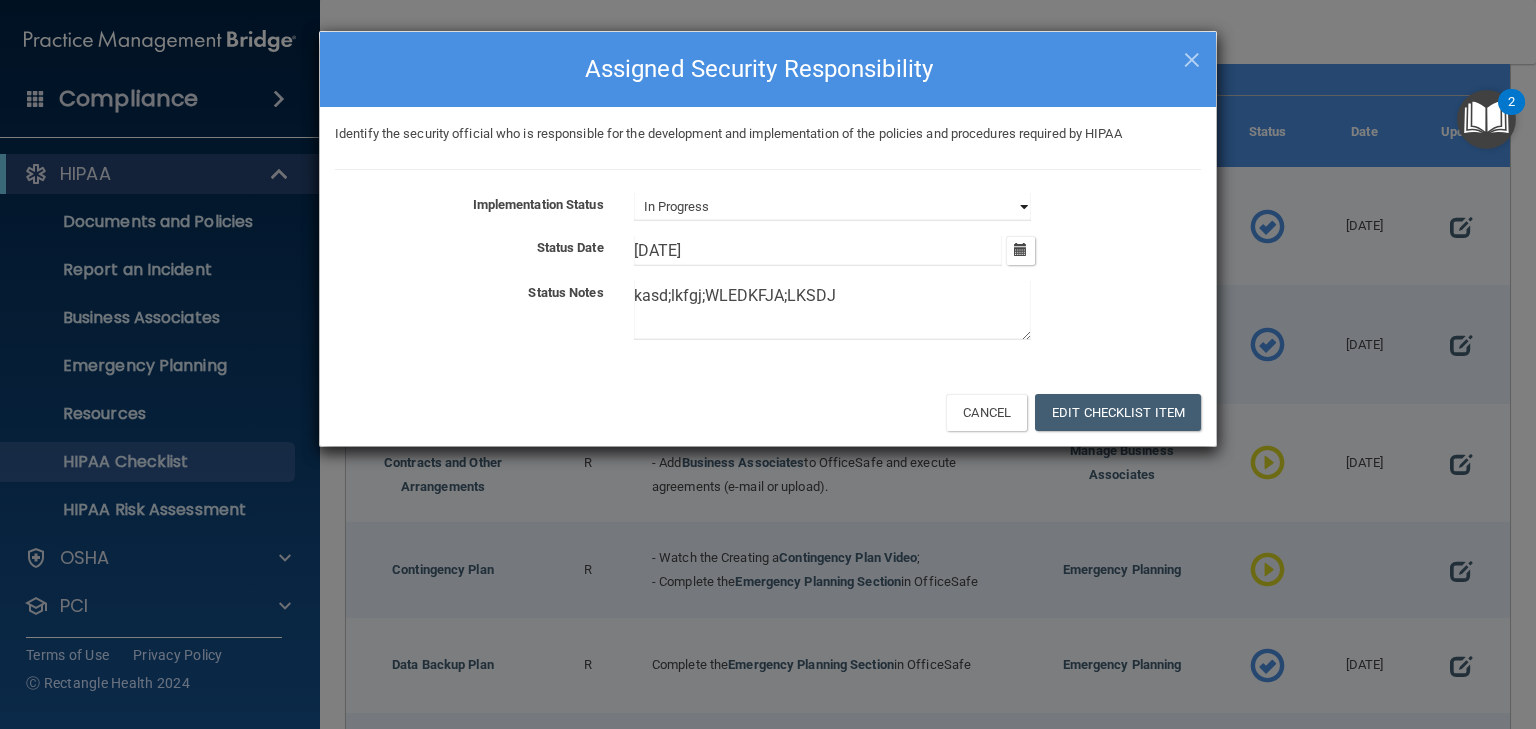 click on "Not Started  In Progress  Completed" at bounding box center [832, 207] 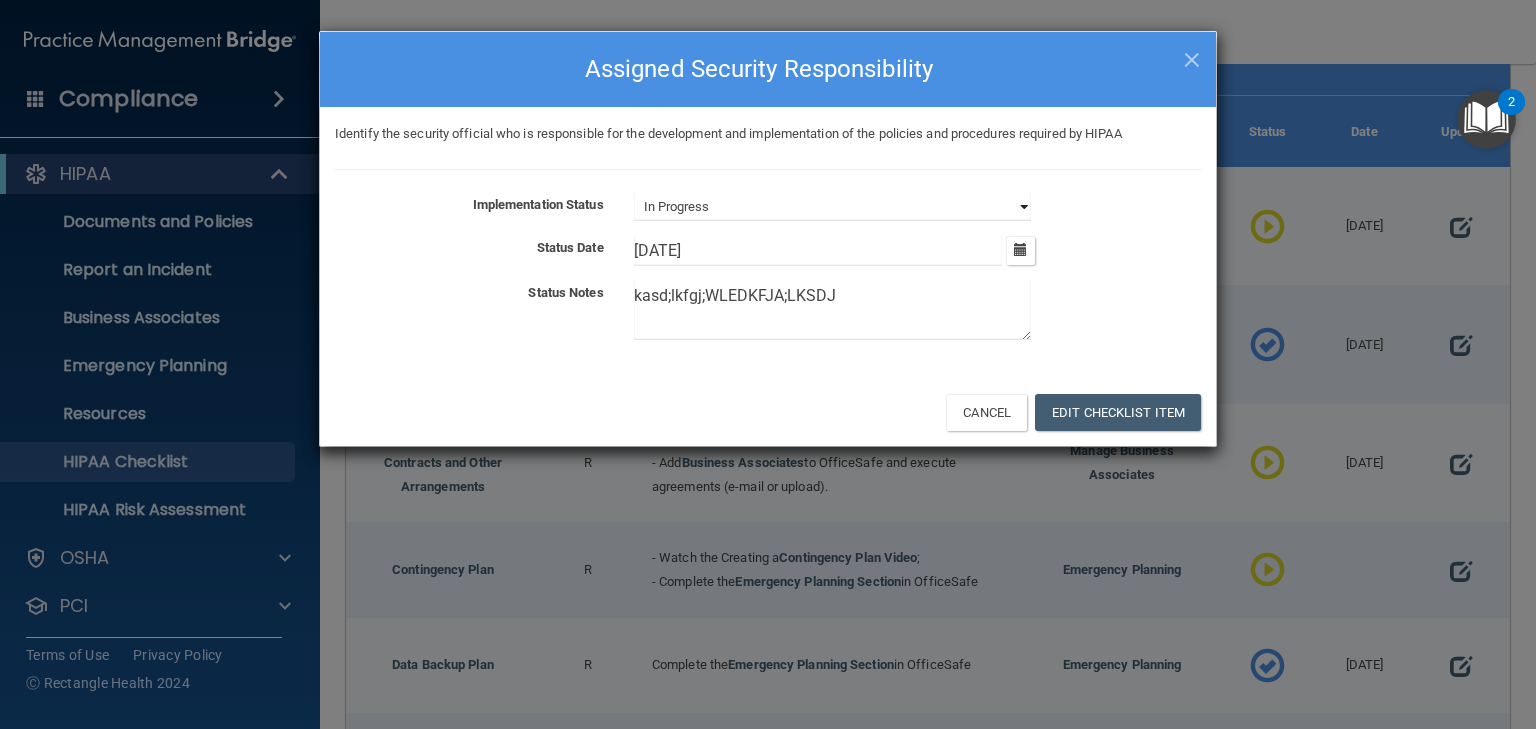 click on "Not Started  In Progress  Completed" at bounding box center (832, 207) 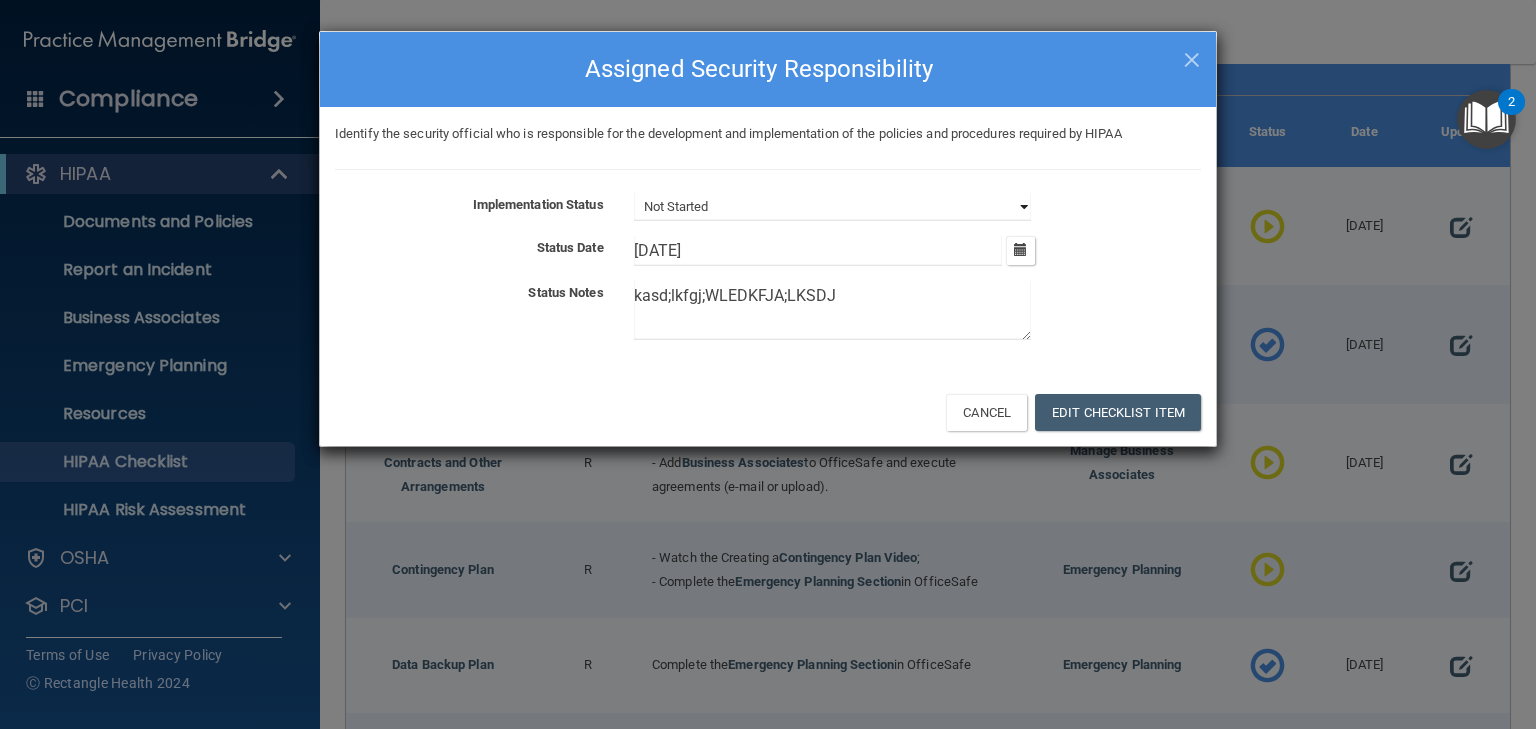 click on "Not Started  In Progress  Completed" at bounding box center [832, 207] 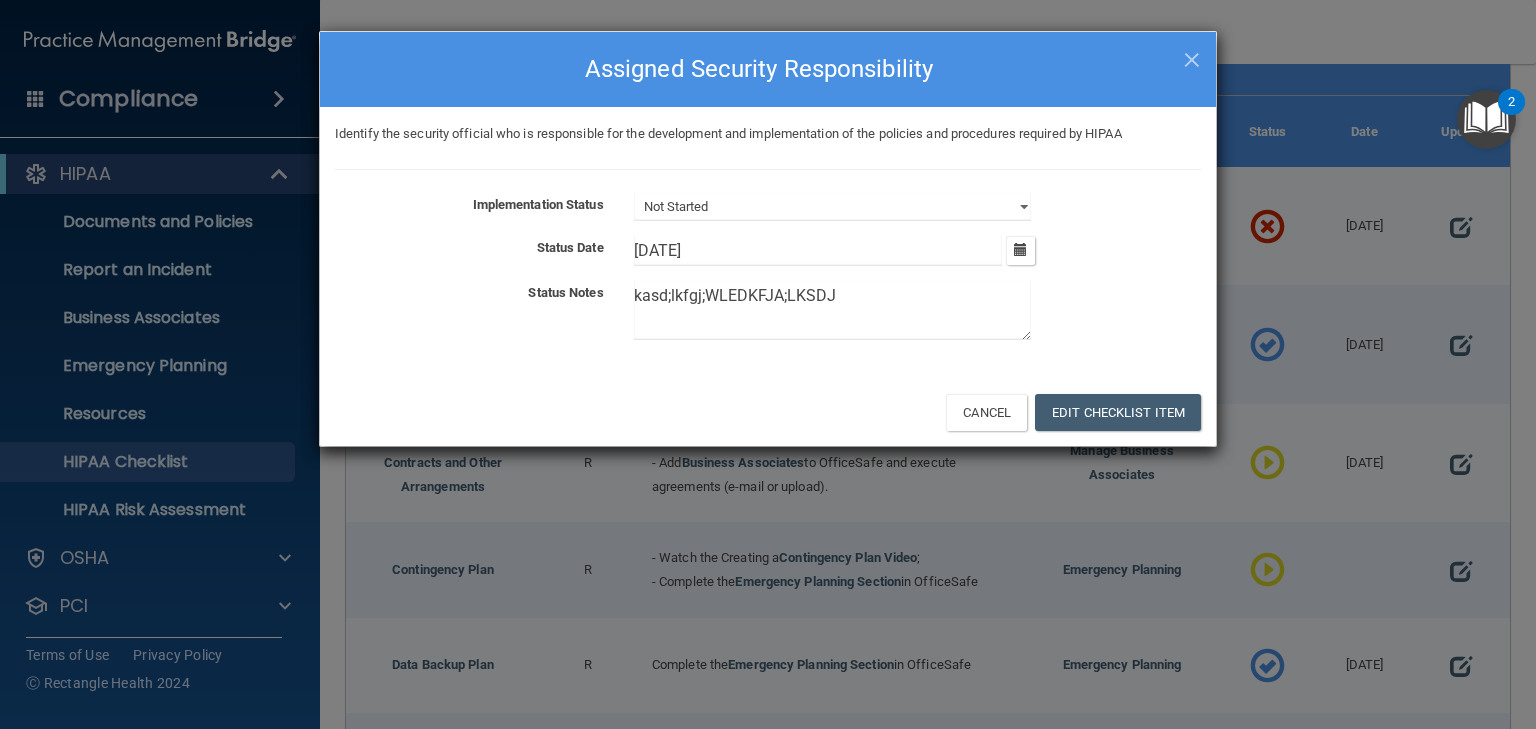 drag, startPoint x: 844, startPoint y: 288, endPoint x: 560, endPoint y: 304, distance: 284.45035 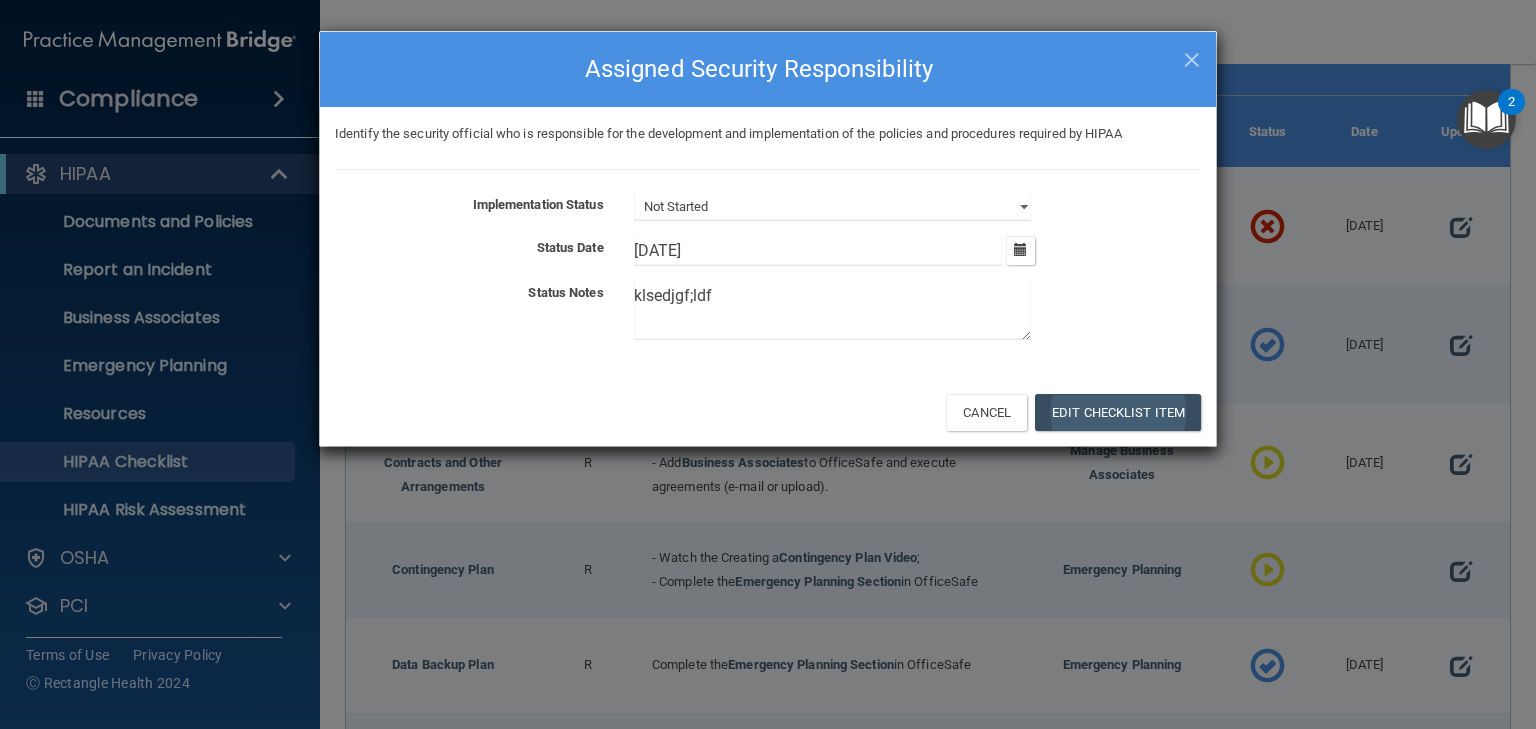type on "klsedjgf;ldf" 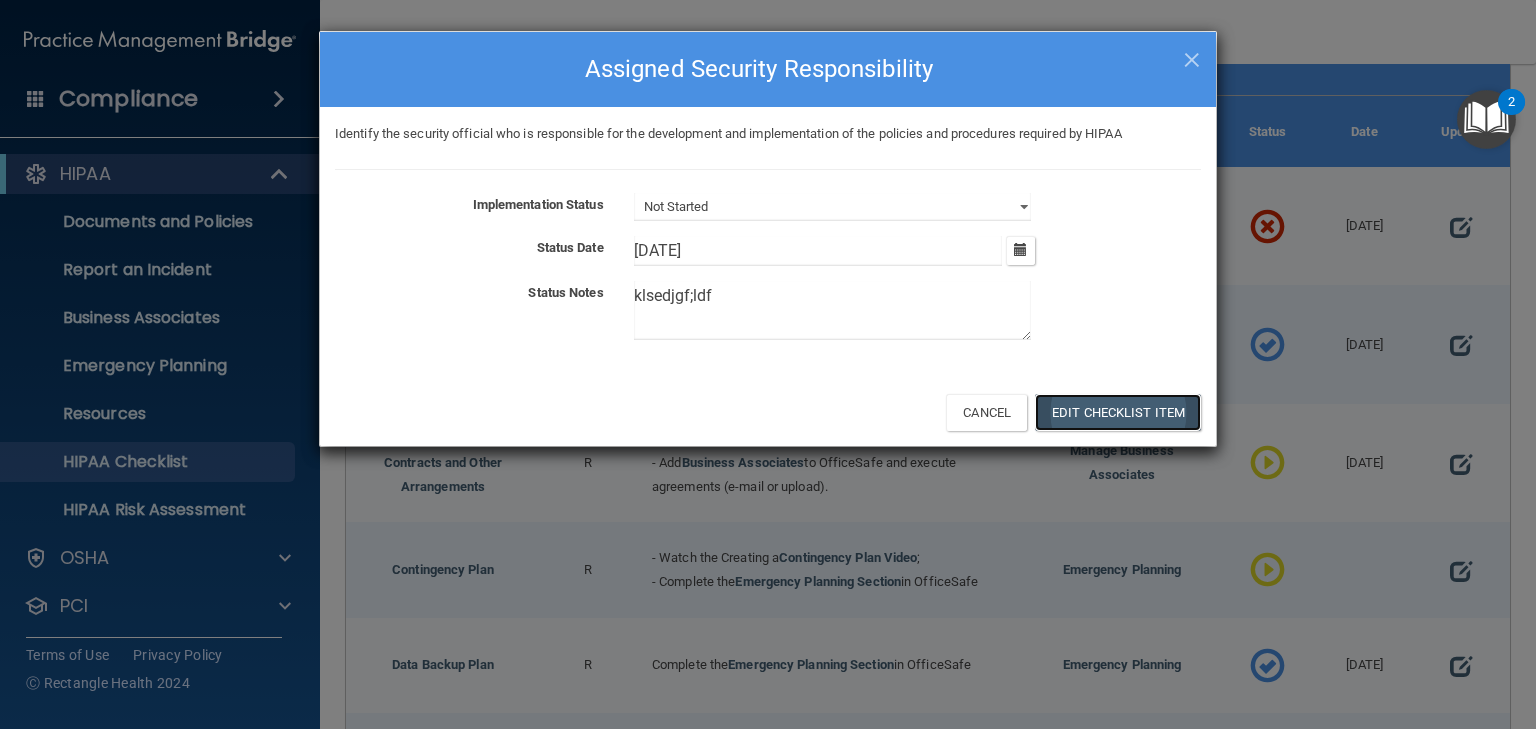click on "Edit Checklist Item" at bounding box center (1118, 412) 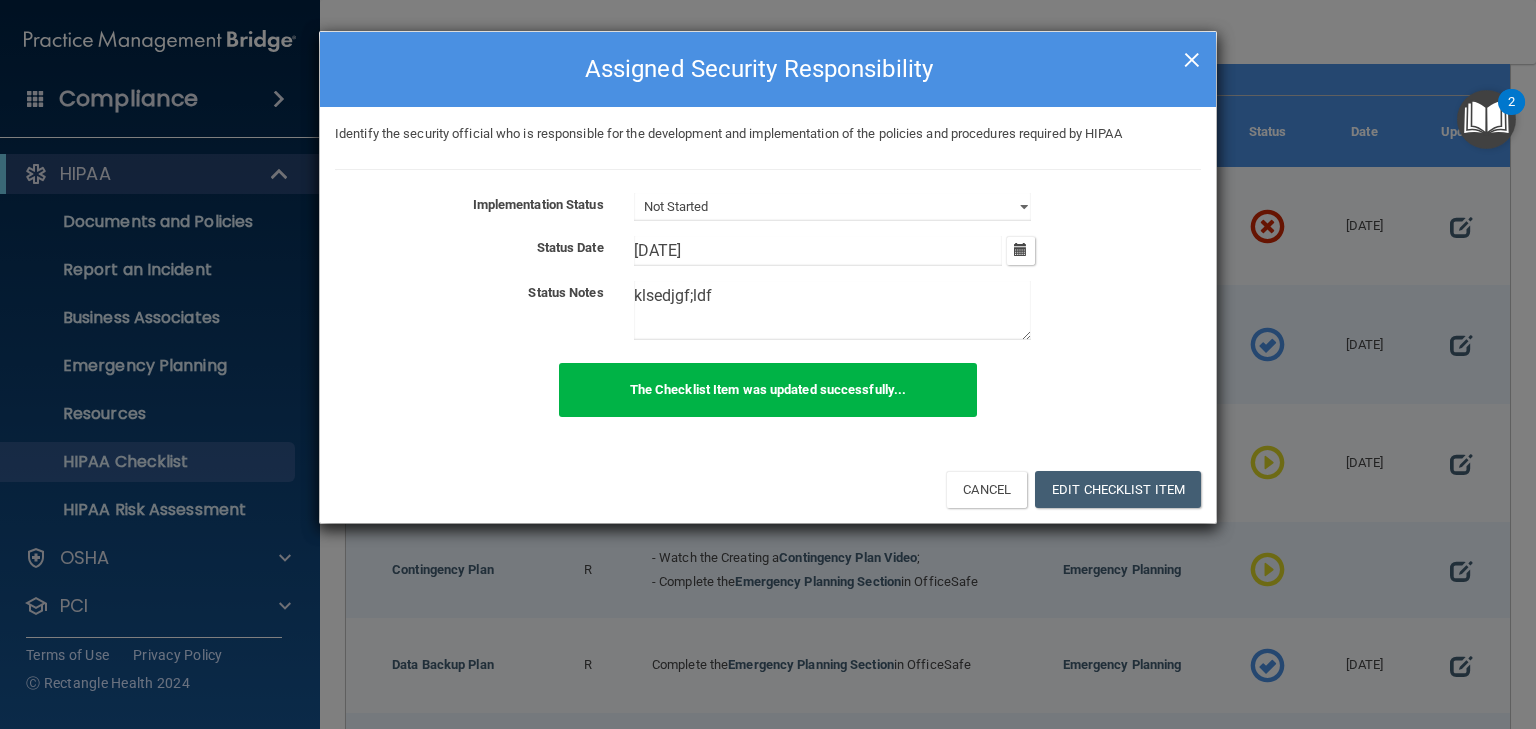 click on "×" at bounding box center [1192, 57] 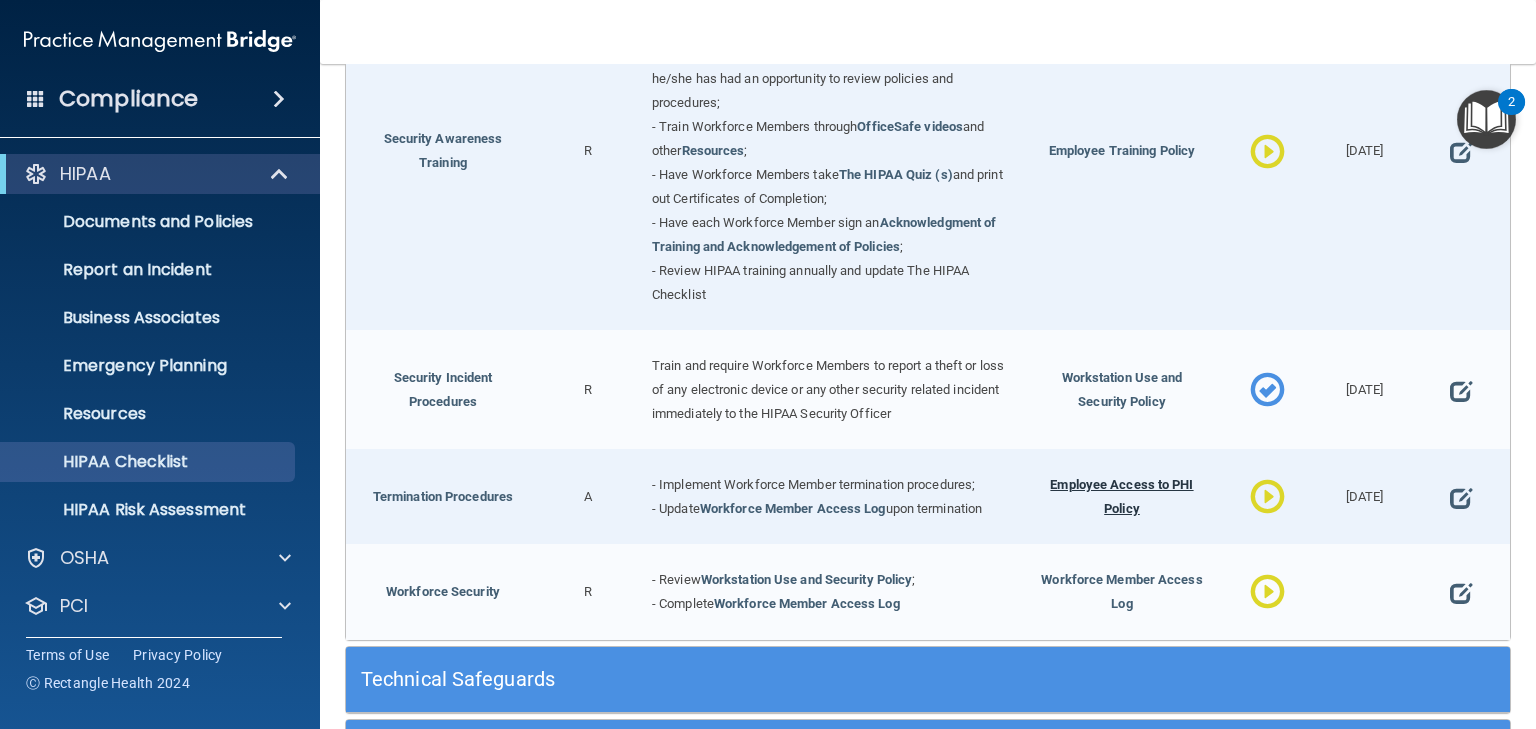 scroll, scrollTop: 1680, scrollLeft: 0, axis: vertical 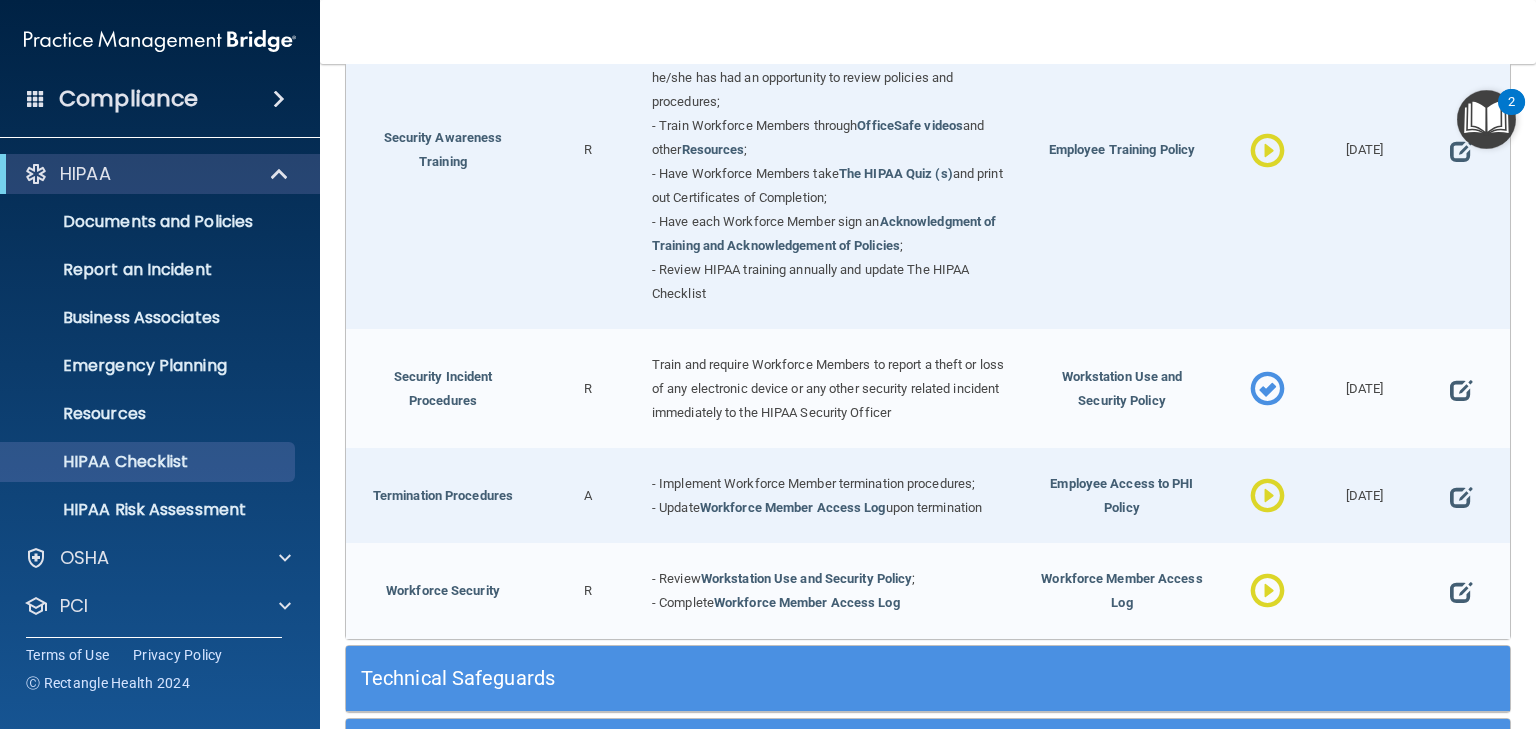 click on "Technical Safeguards" at bounding box center [782, 678] 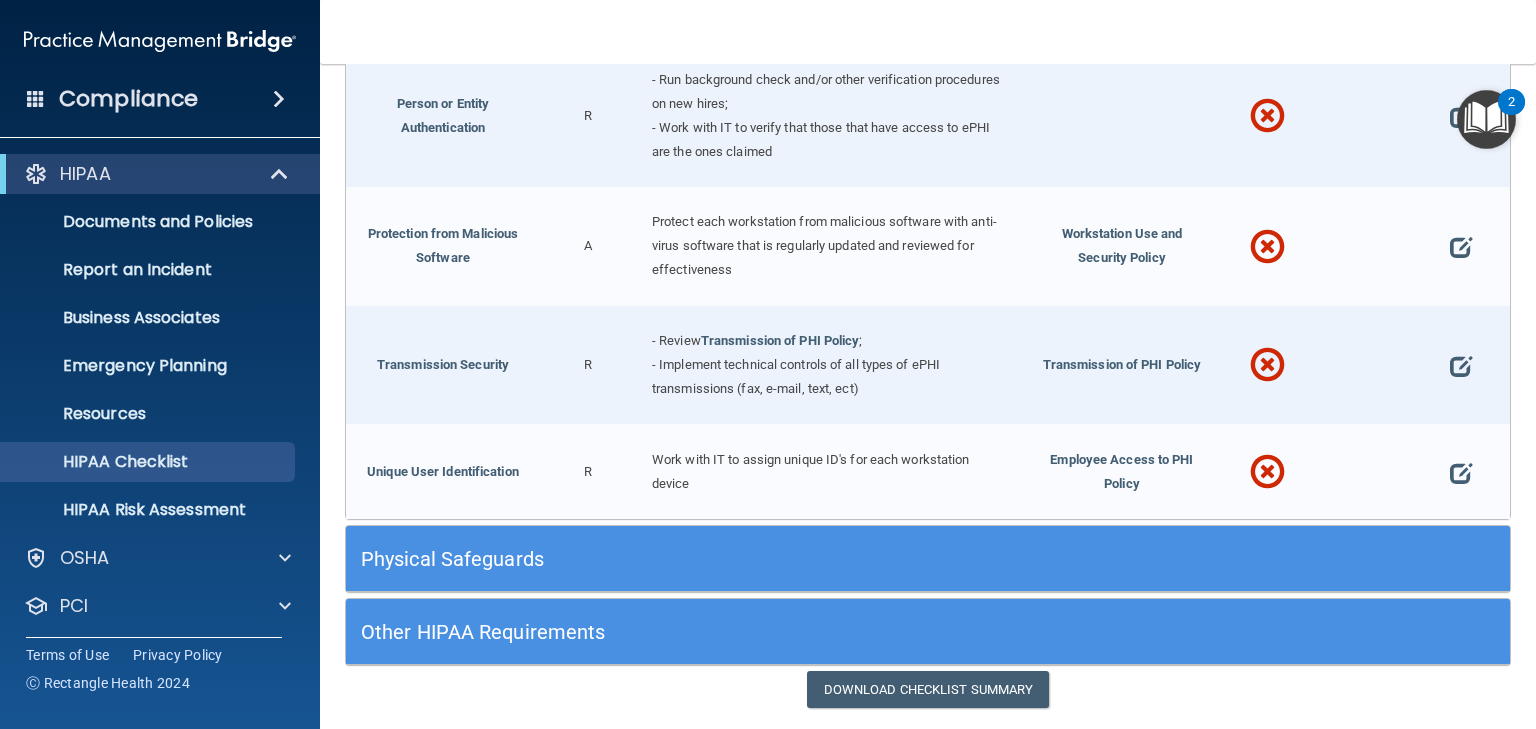 scroll, scrollTop: 3440, scrollLeft: 0, axis: vertical 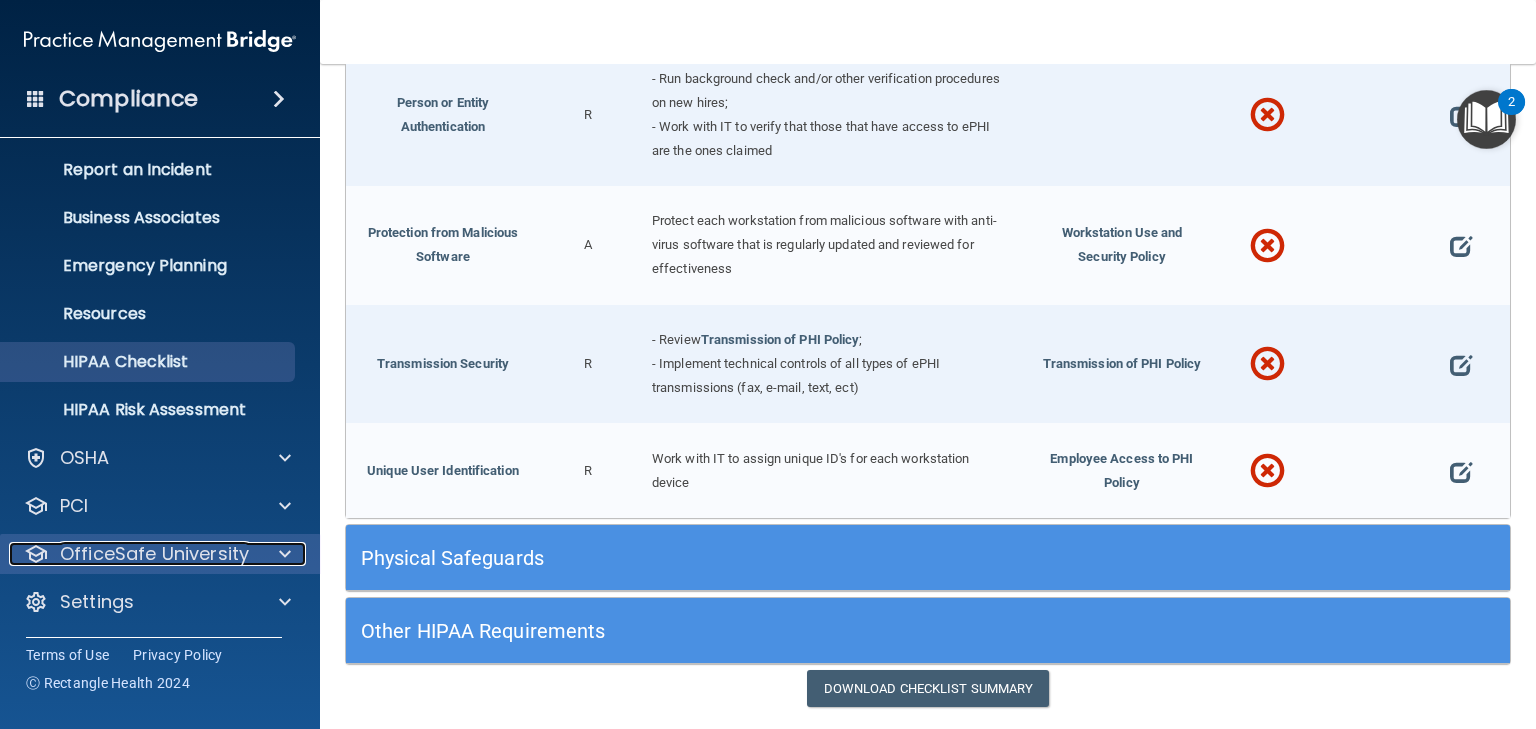 click on "OfficeSafe University" at bounding box center (154, 554) 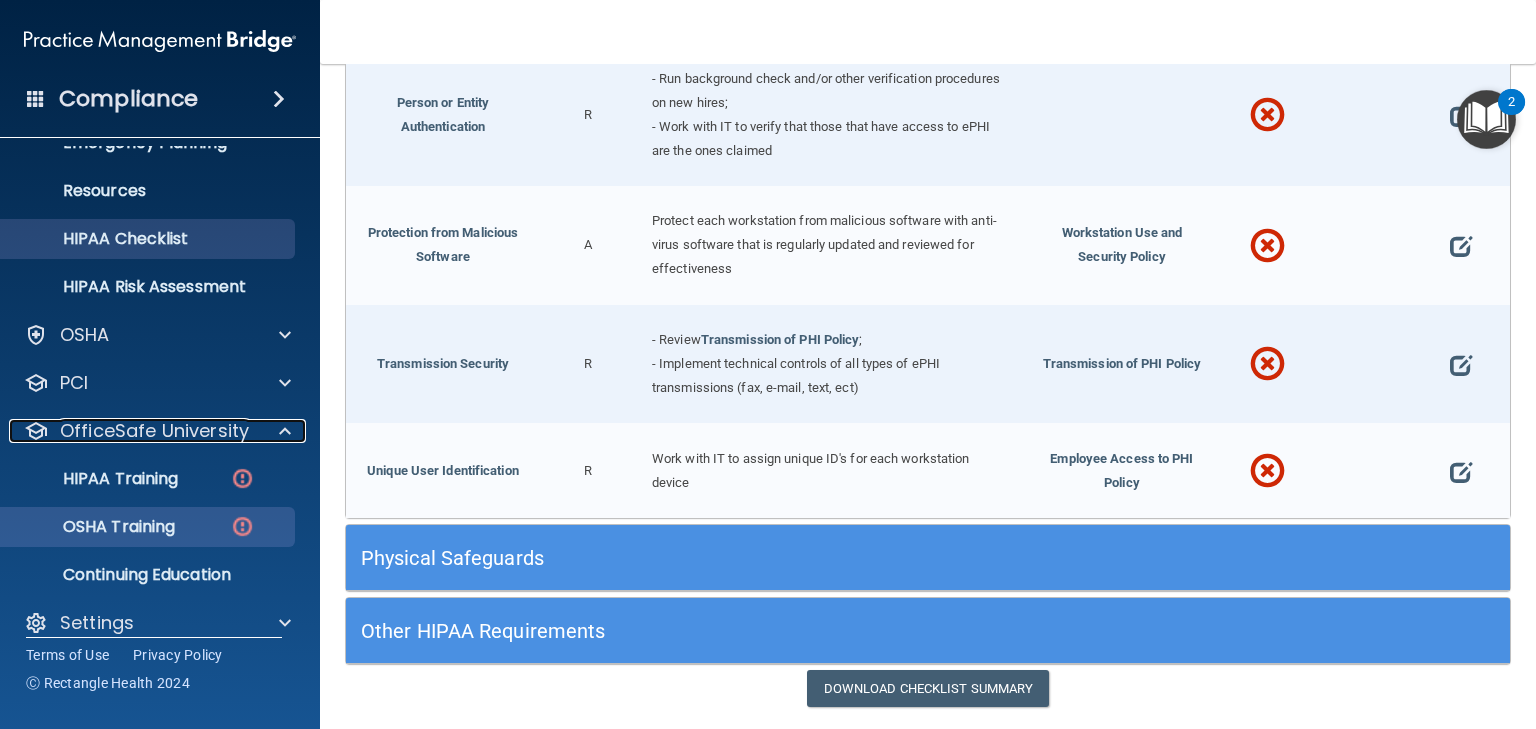 scroll, scrollTop: 244, scrollLeft: 0, axis: vertical 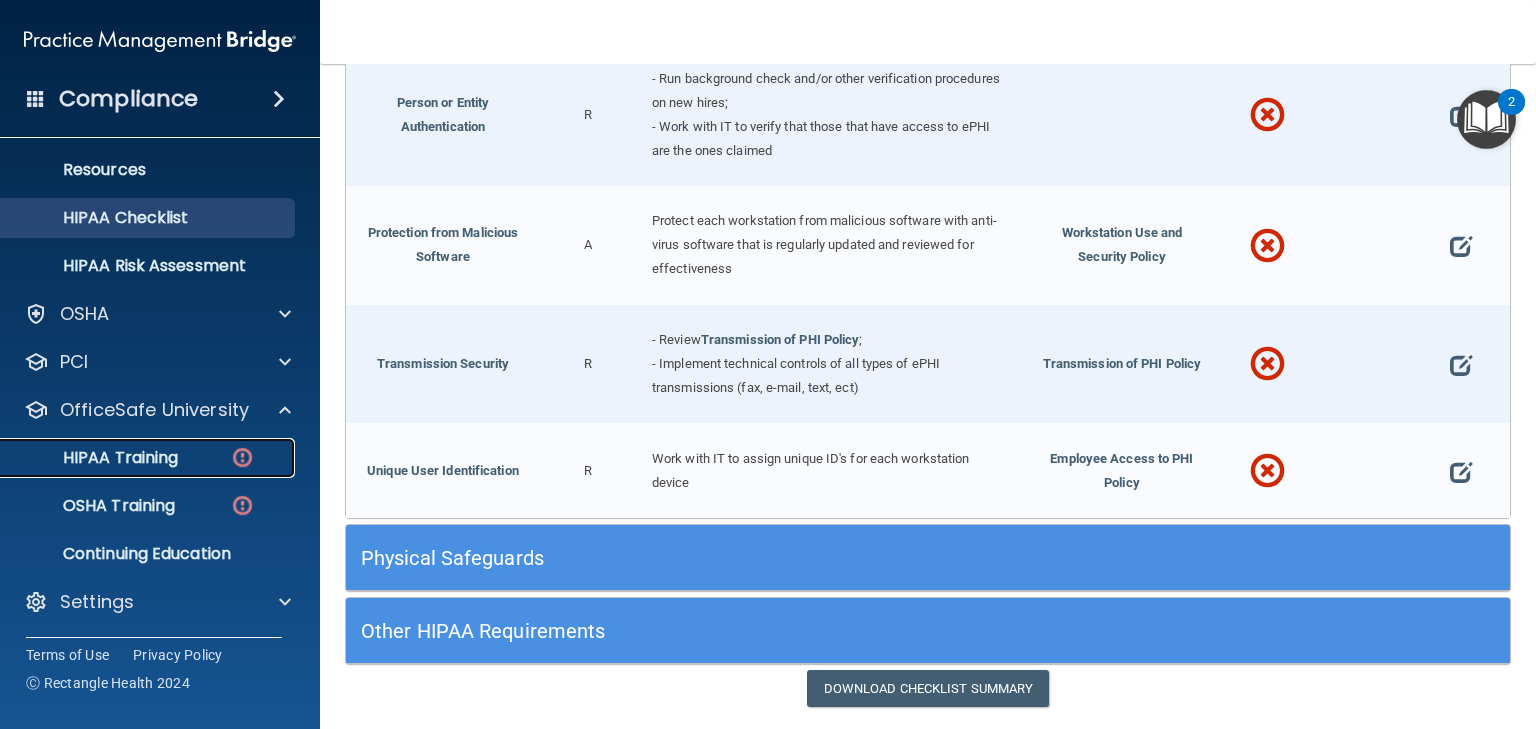 click on "HIPAA Training" at bounding box center (95, 458) 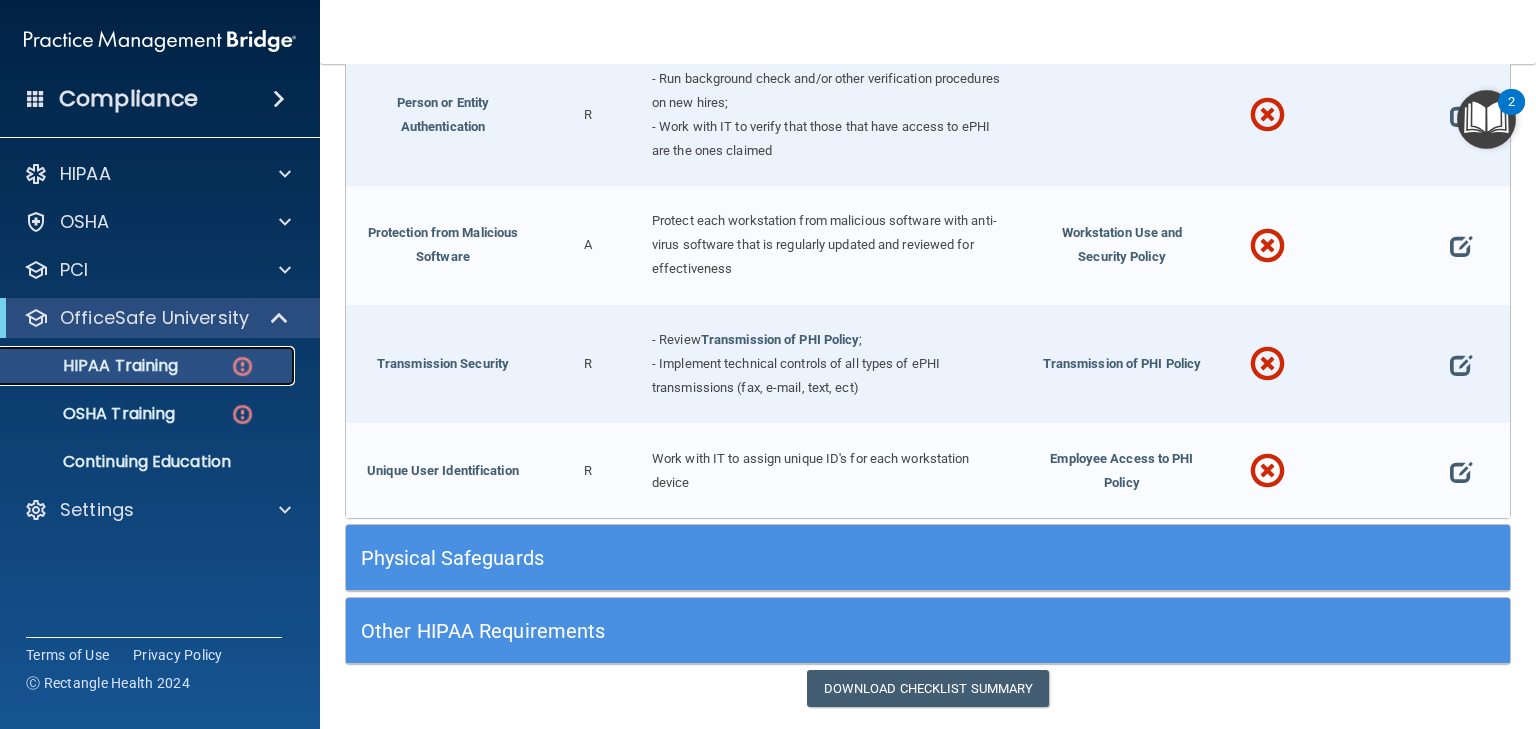 scroll, scrollTop: 0, scrollLeft: 0, axis: both 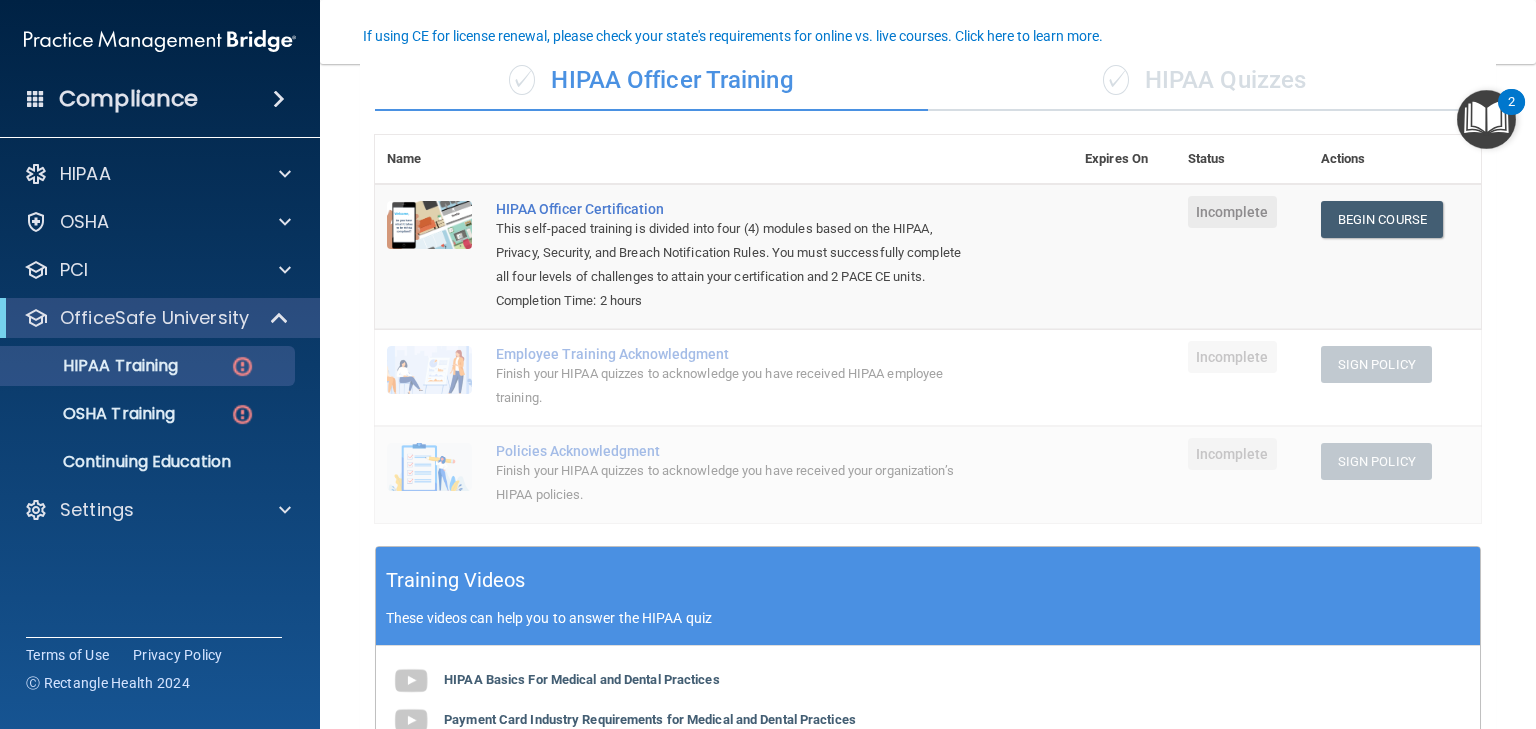 click on "✓   HIPAA Quizzes" at bounding box center [1204, 81] 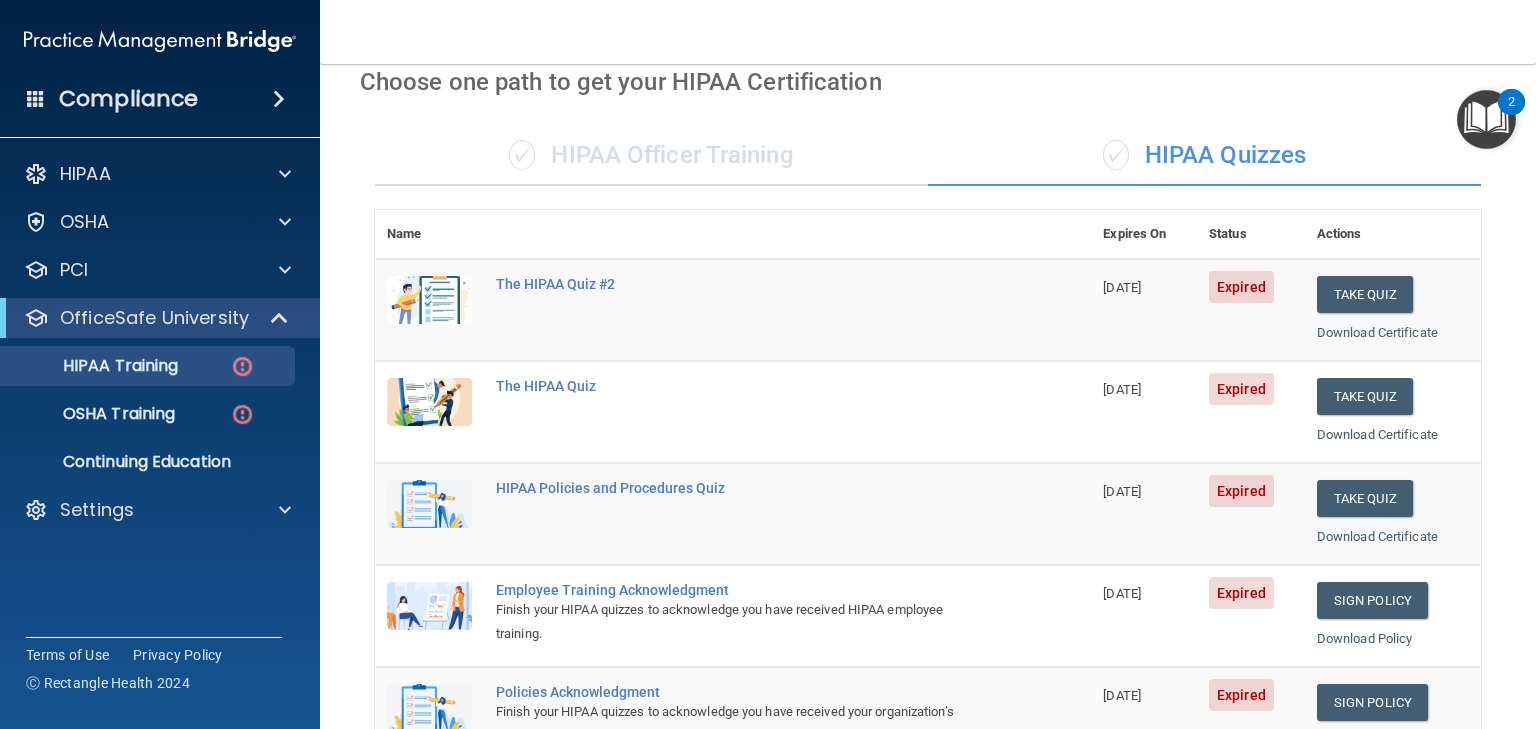 scroll, scrollTop: 0, scrollLeft: 0, axis: both 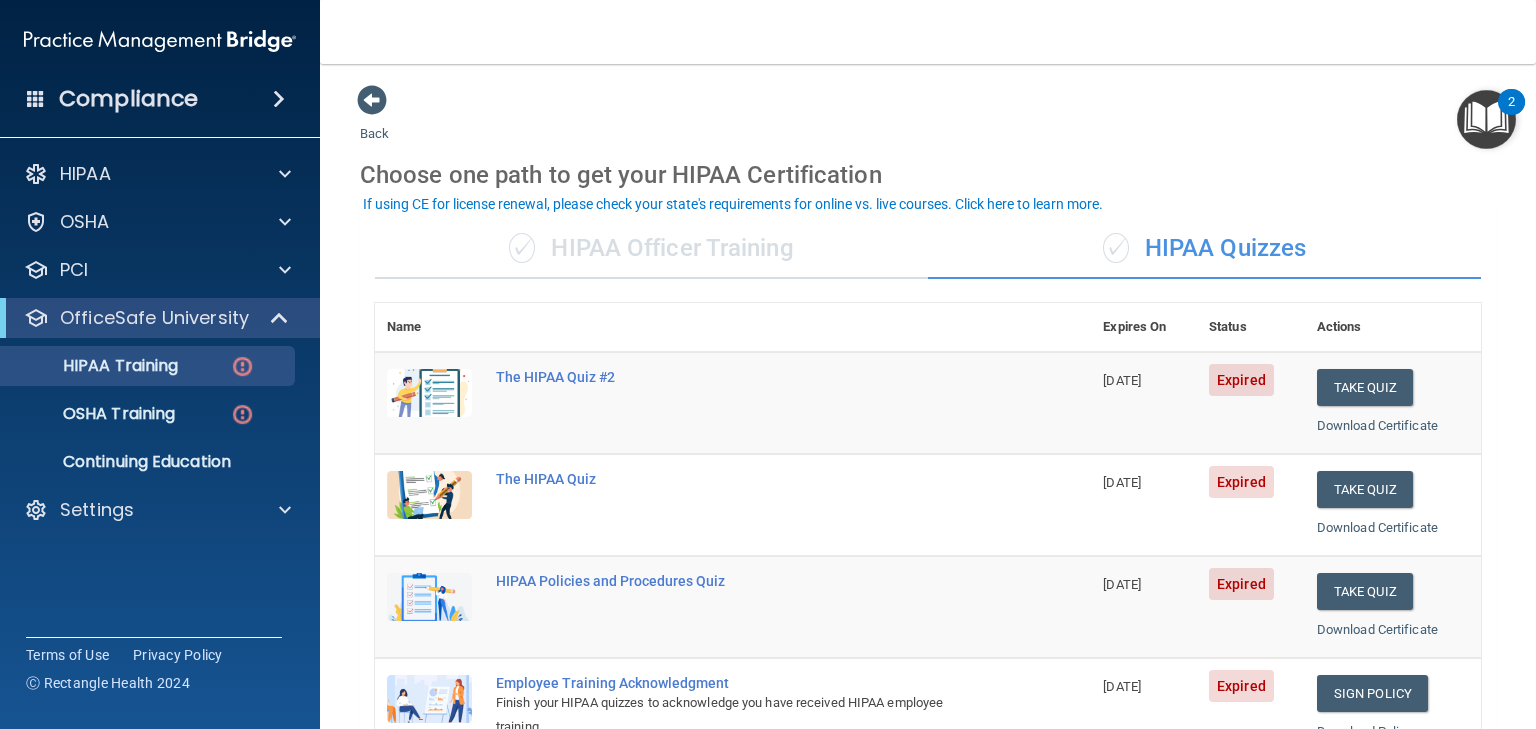 click on "✓   HIPAA Officer Training" at bounding box center [651, 249] 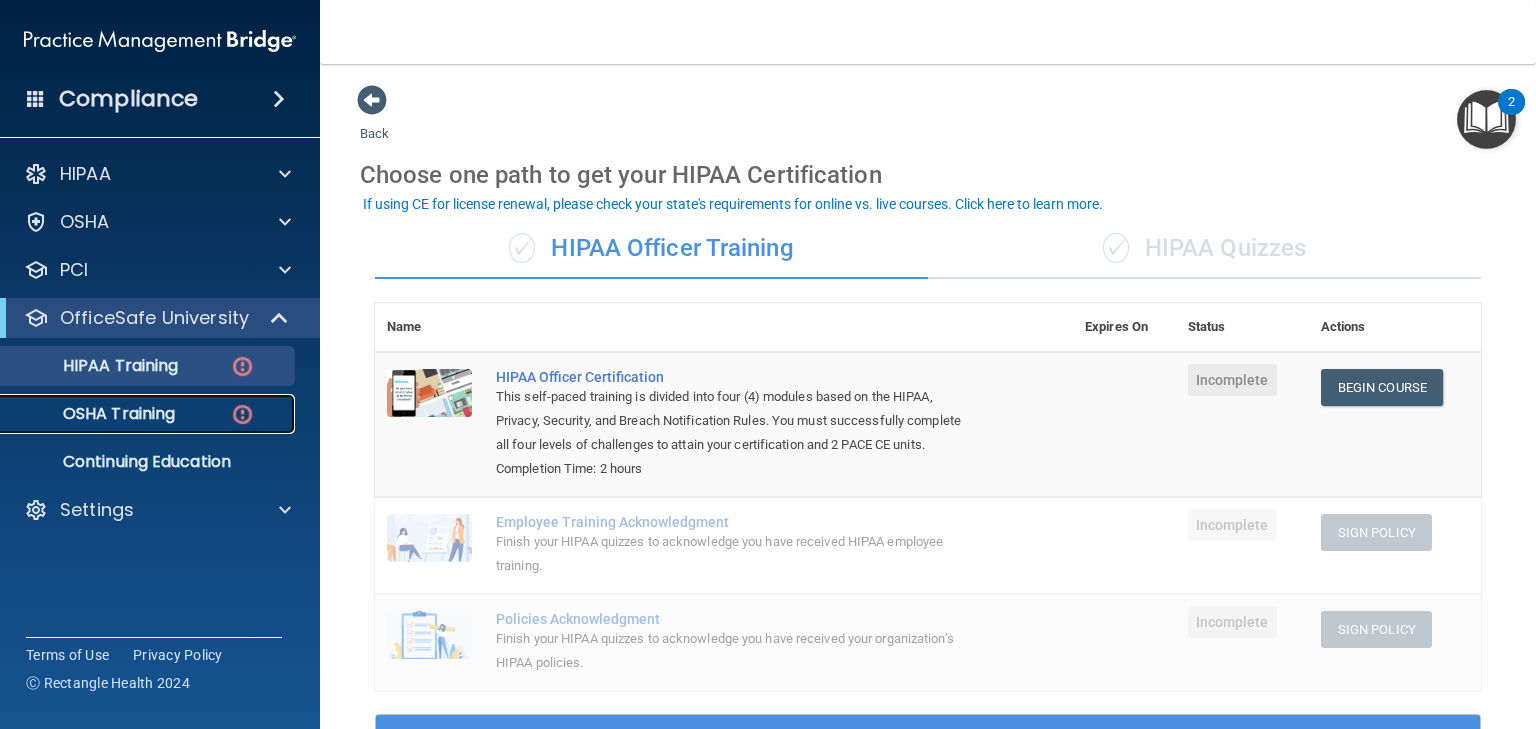 click on "OSHA Training" at bounding box center (94, 414) 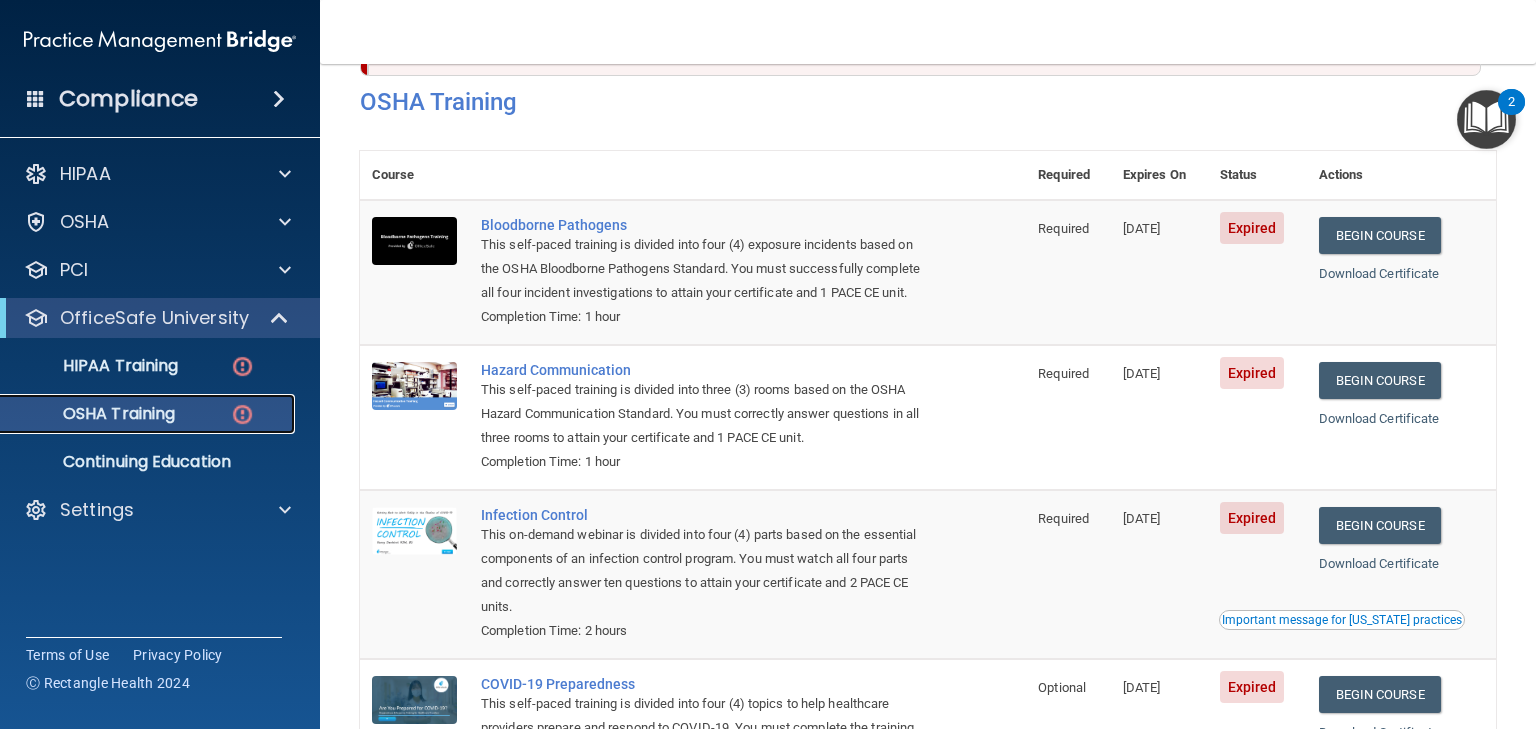 scroll, scrollTop: 80, scrollLeft: 0, axis: vertical 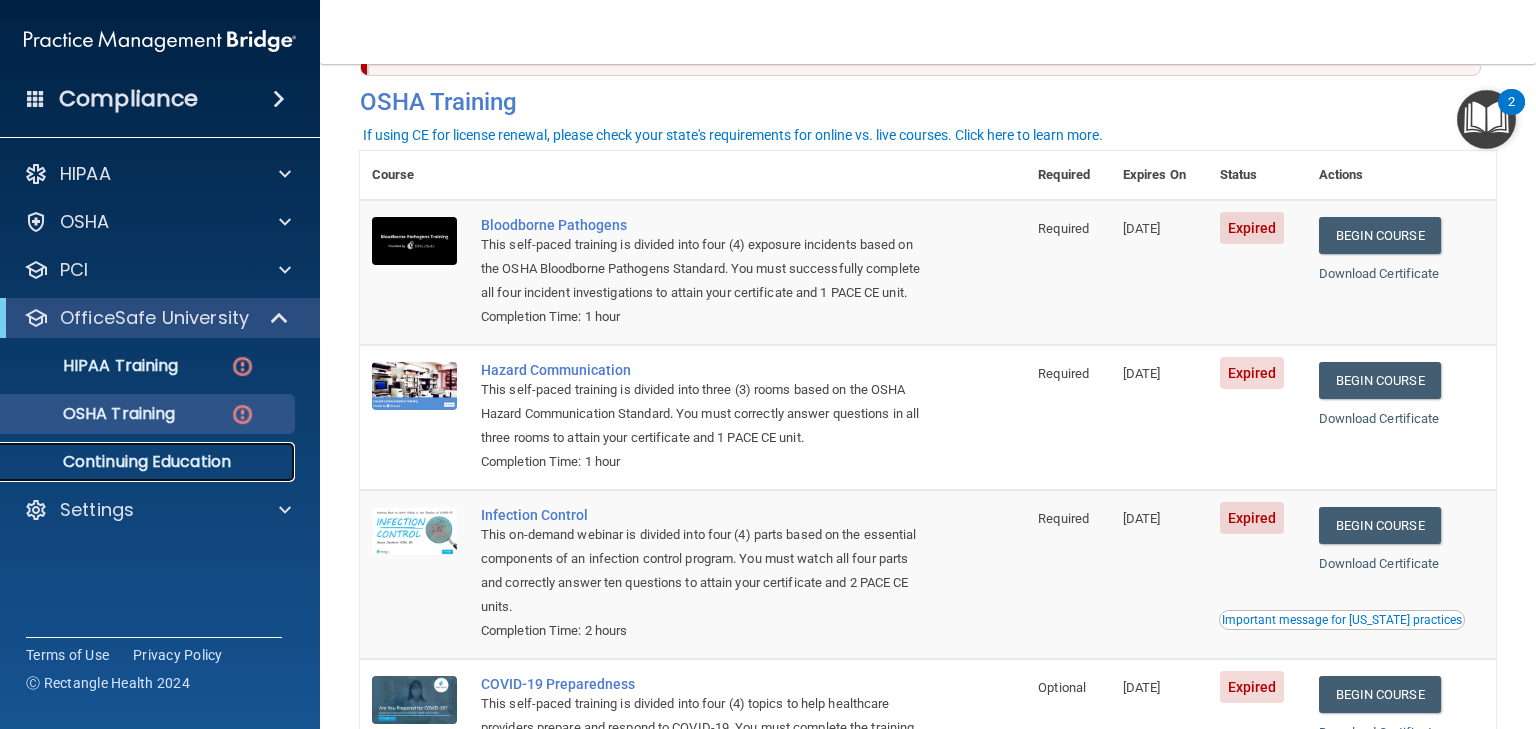 click on "Continuing Education" at bounding box center [149, 462] 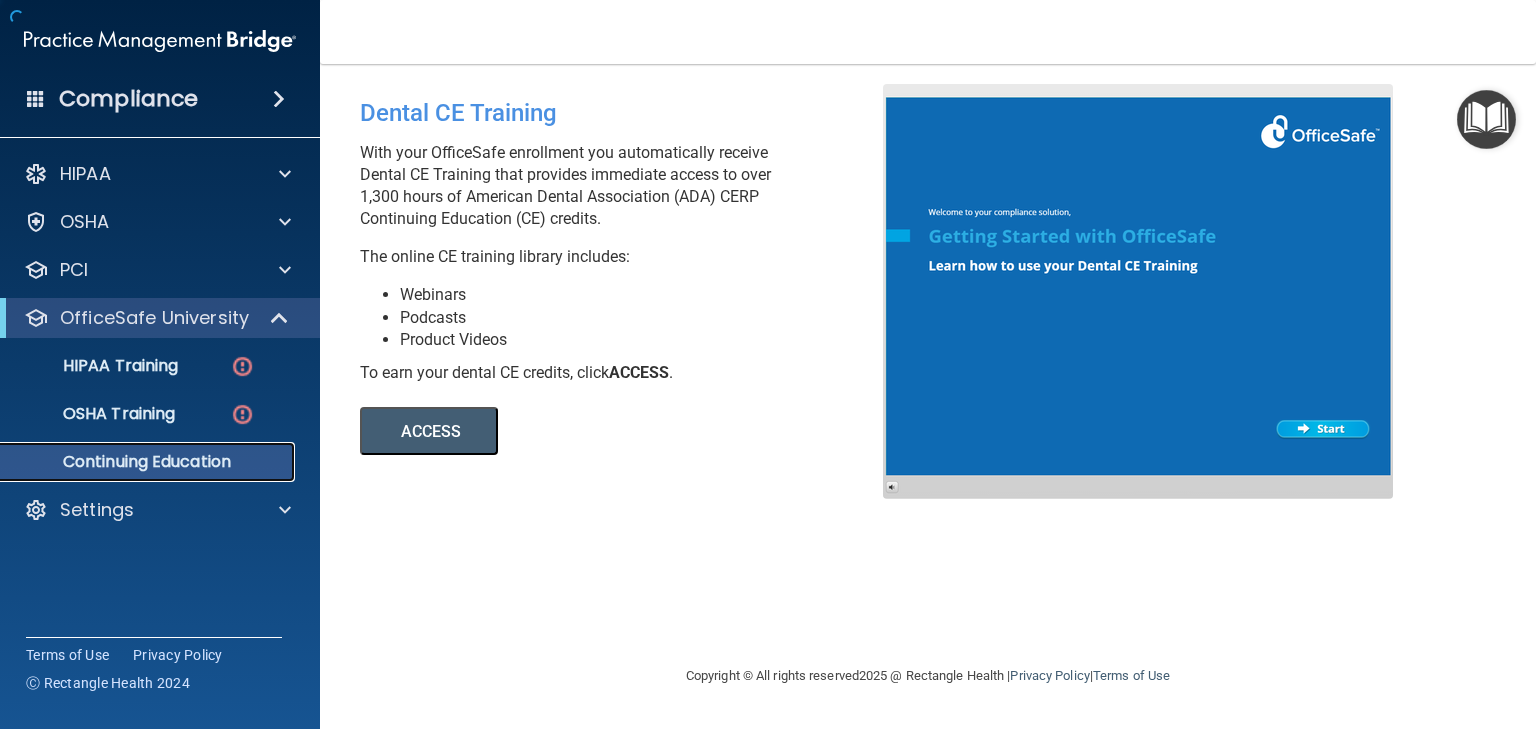scroll, scrollTop: 0, scrollLeft: 0, axis: both 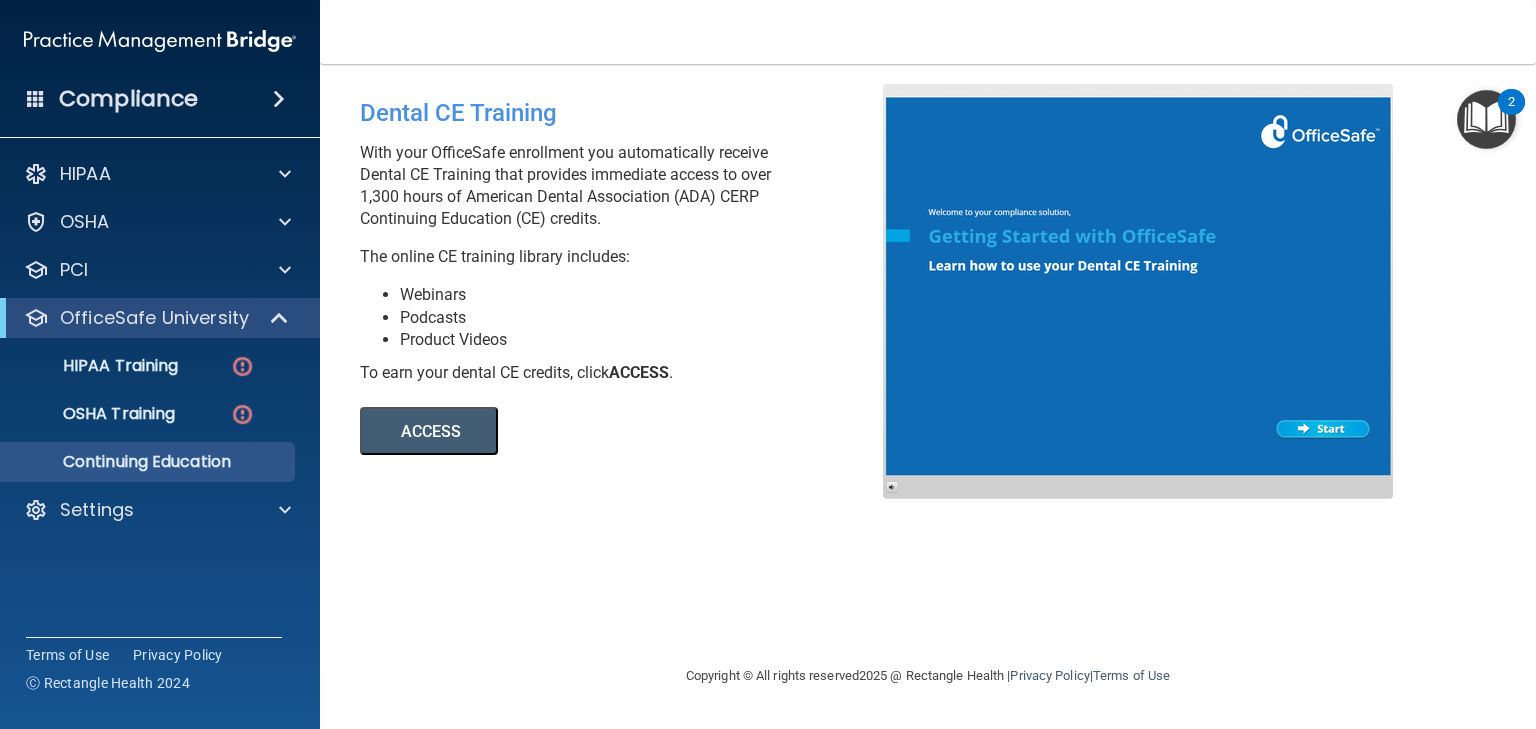 click on "ACCESS" at bounding box center (429, 431) 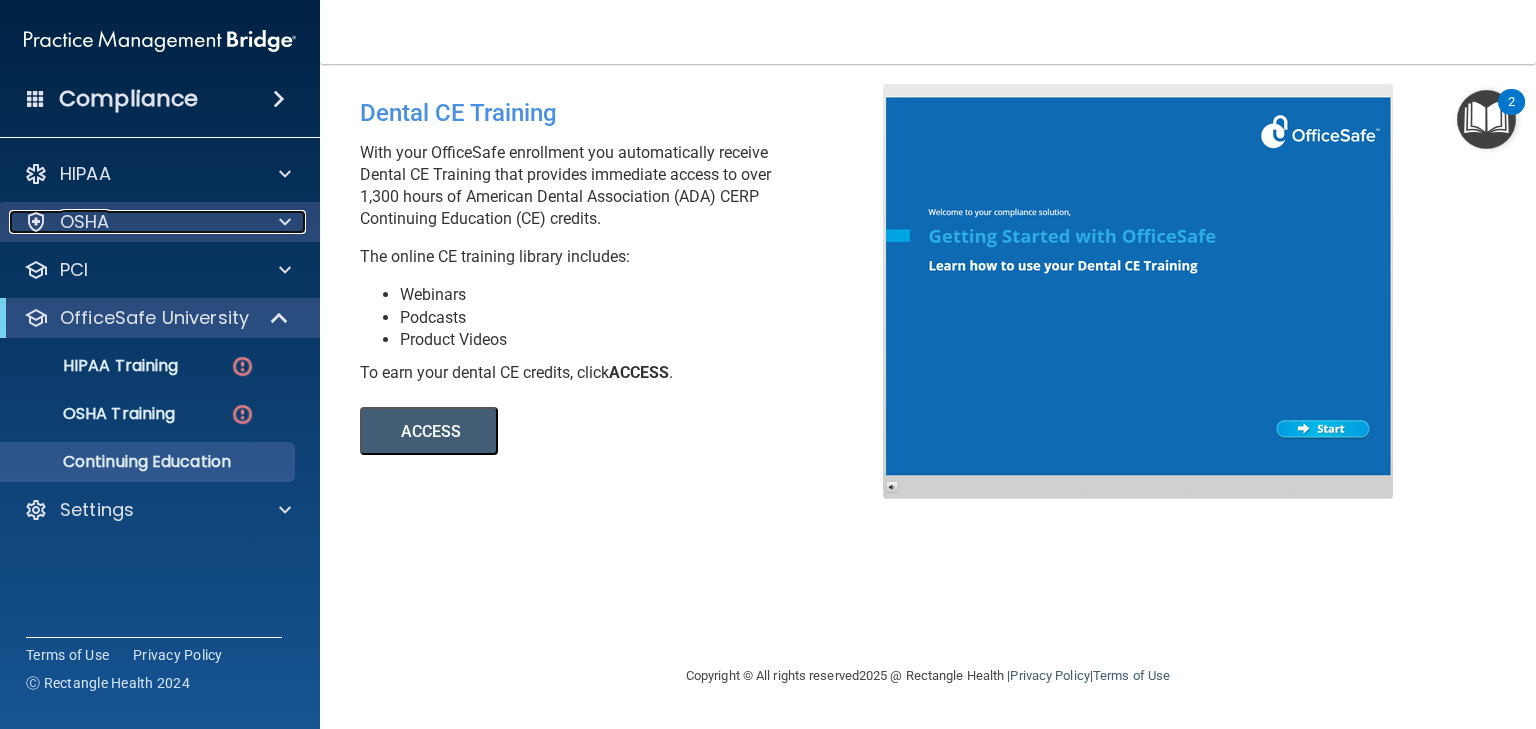 click on "OSHA" at bounding box center (85, 222) 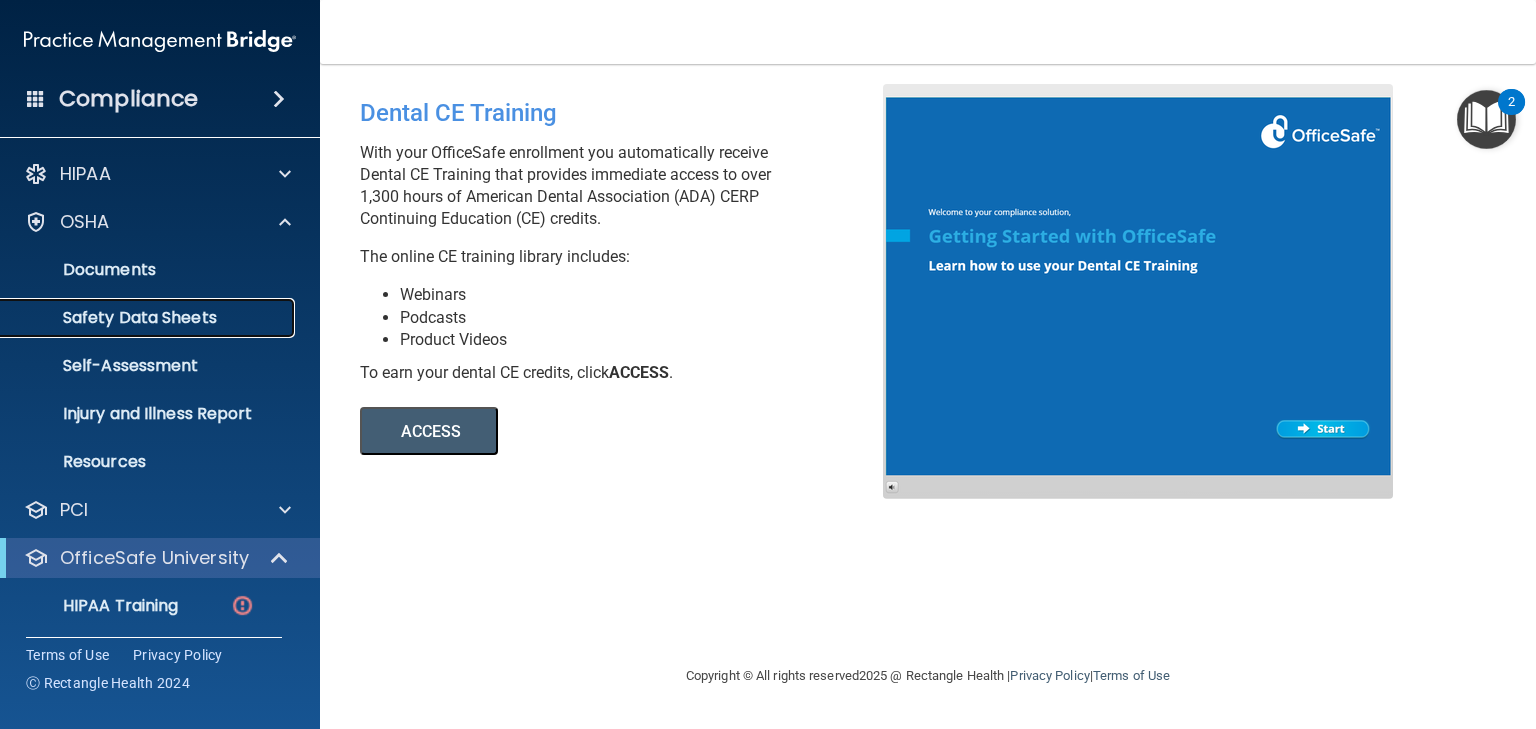 click on "Safety Data Sheets" at bounding box center (149, 318) 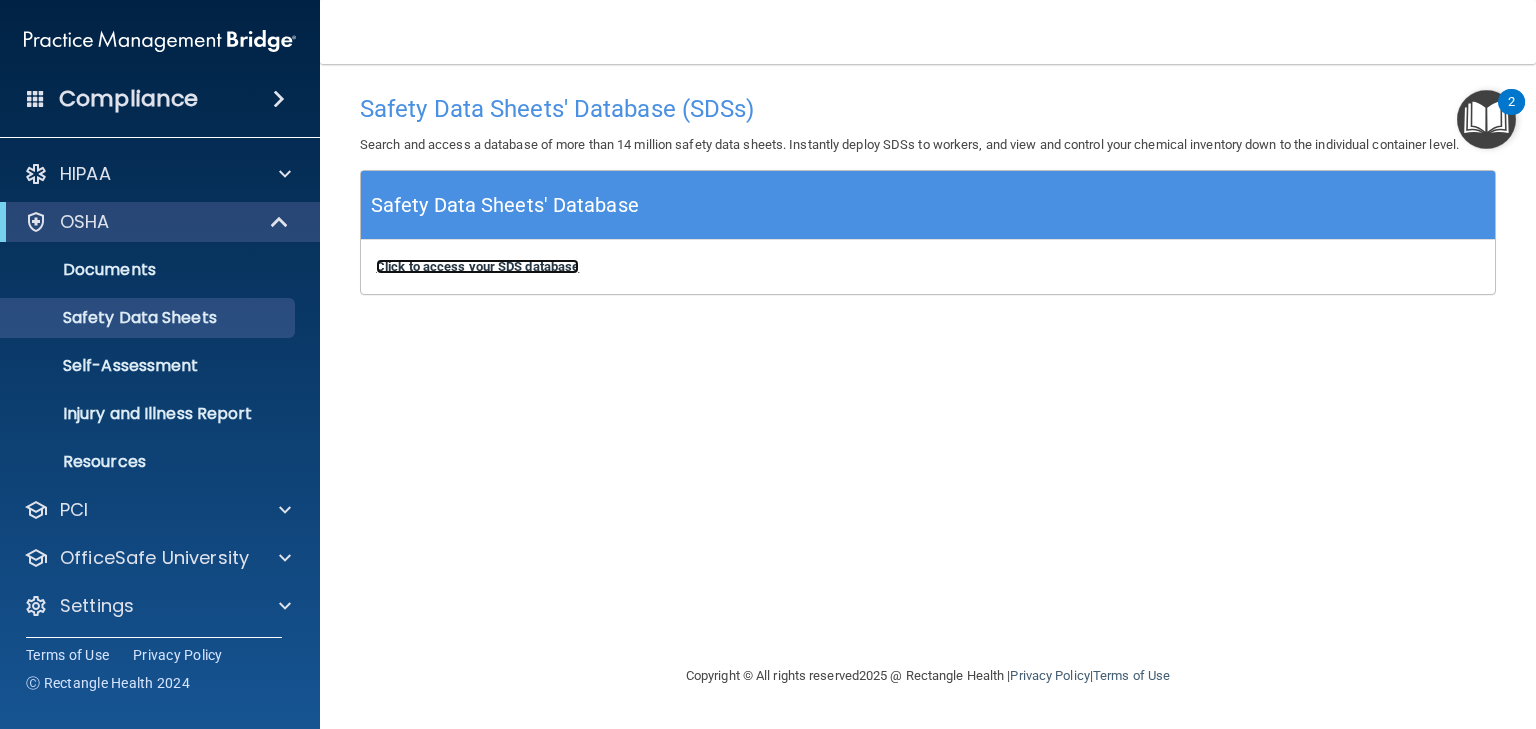 click on "Click to access your SDS database" at bounding box center [477, 266] 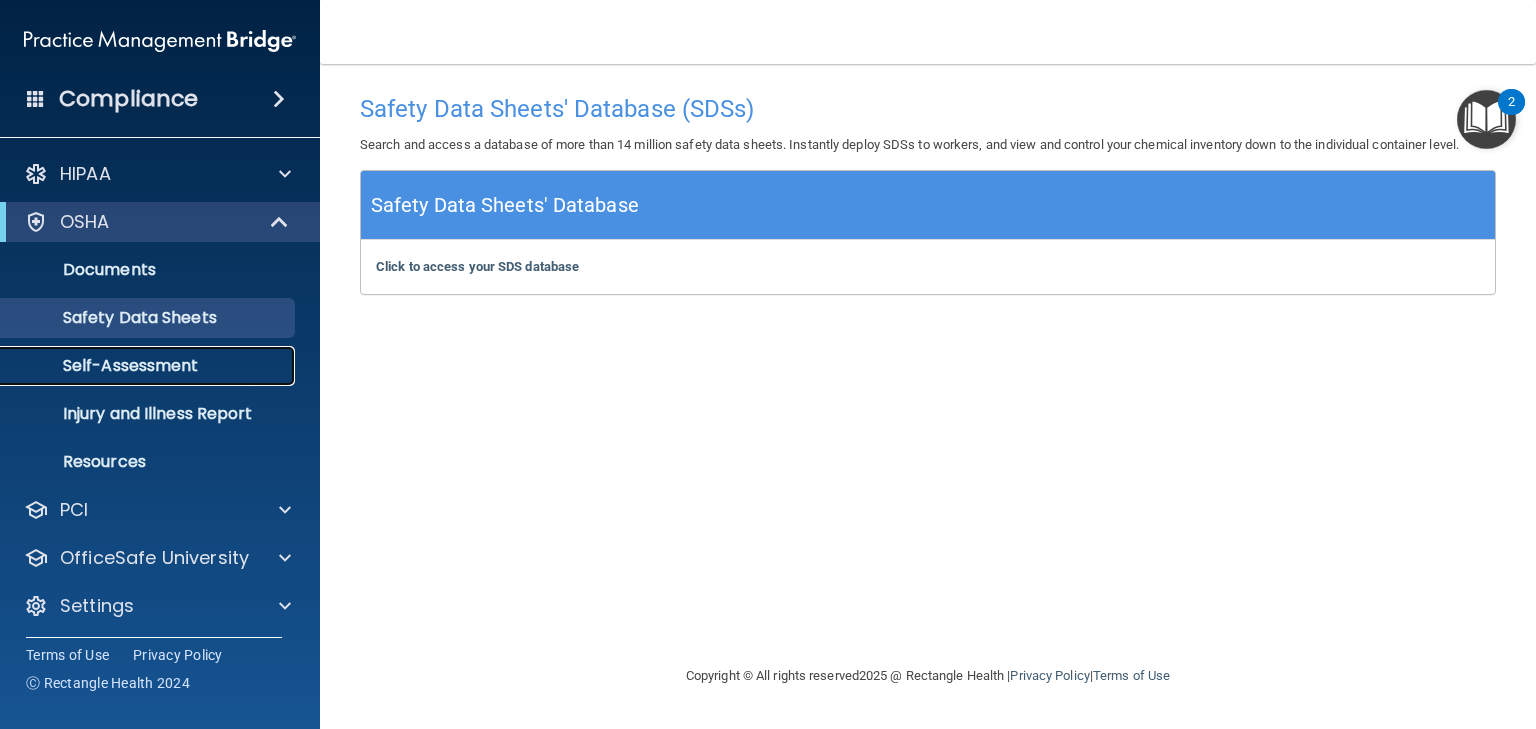 click on "Self-Assessment" at bounding box center (149, 366) 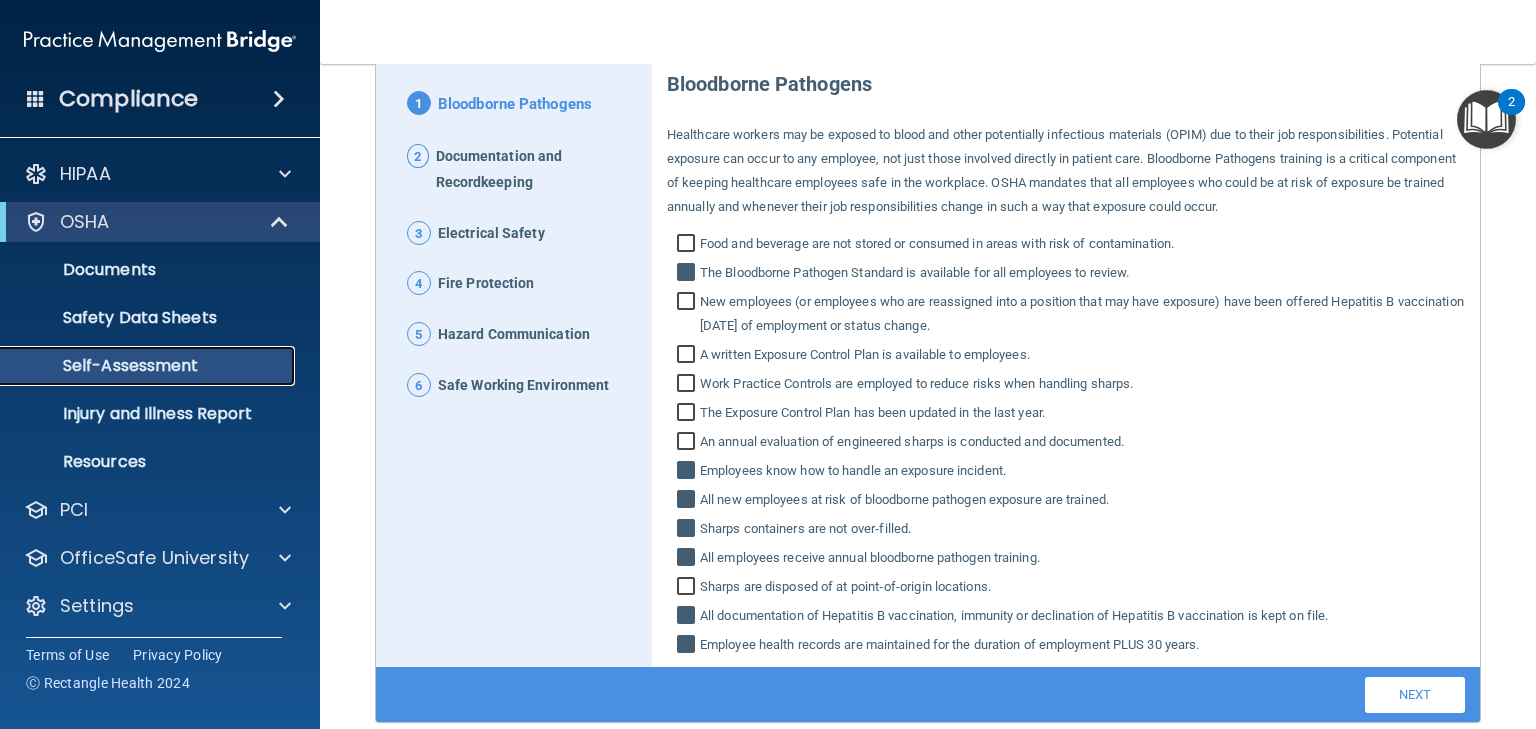 scroll, scrollTop: 281, scrollLeft: 0, axis: vertical 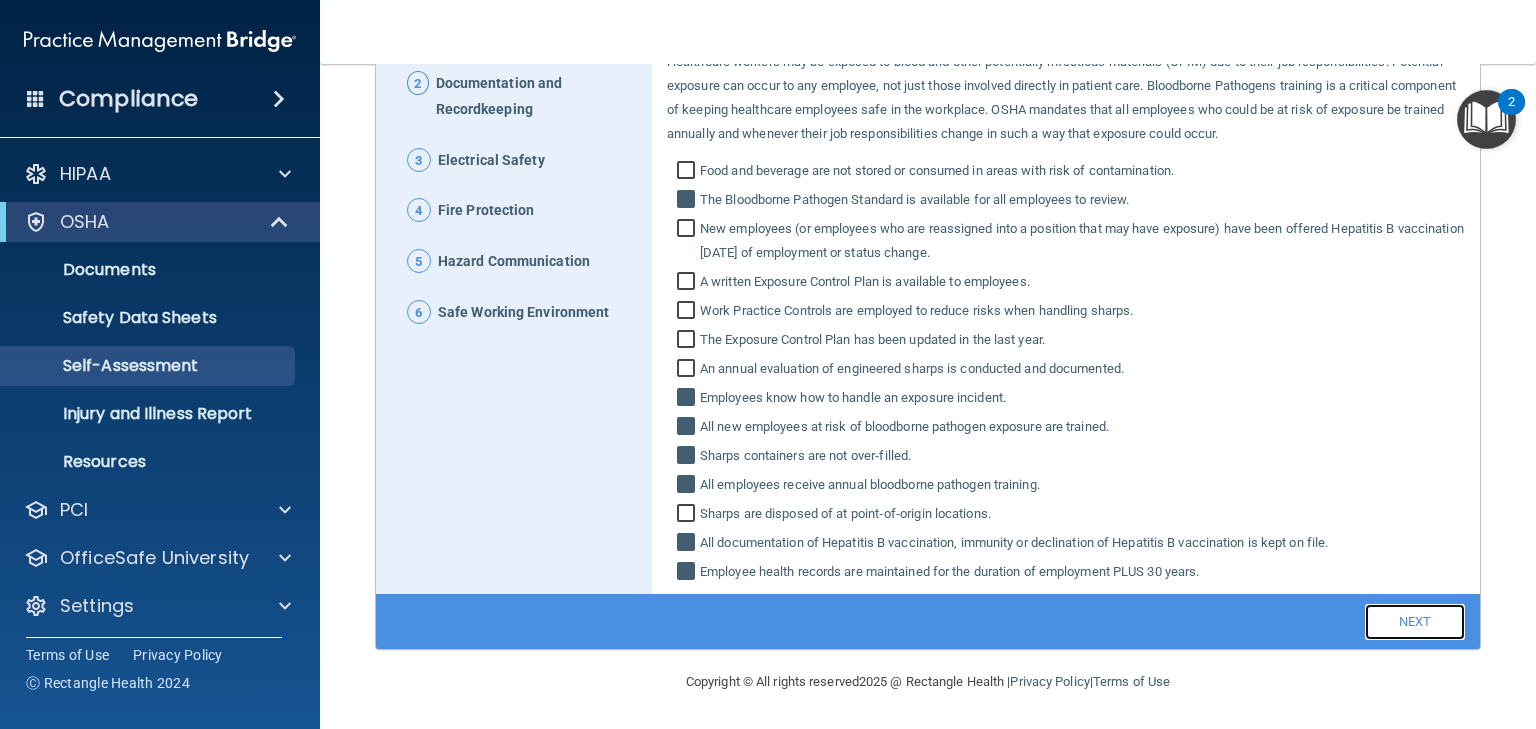 click on "Next" at bounding box center (1415, 622) 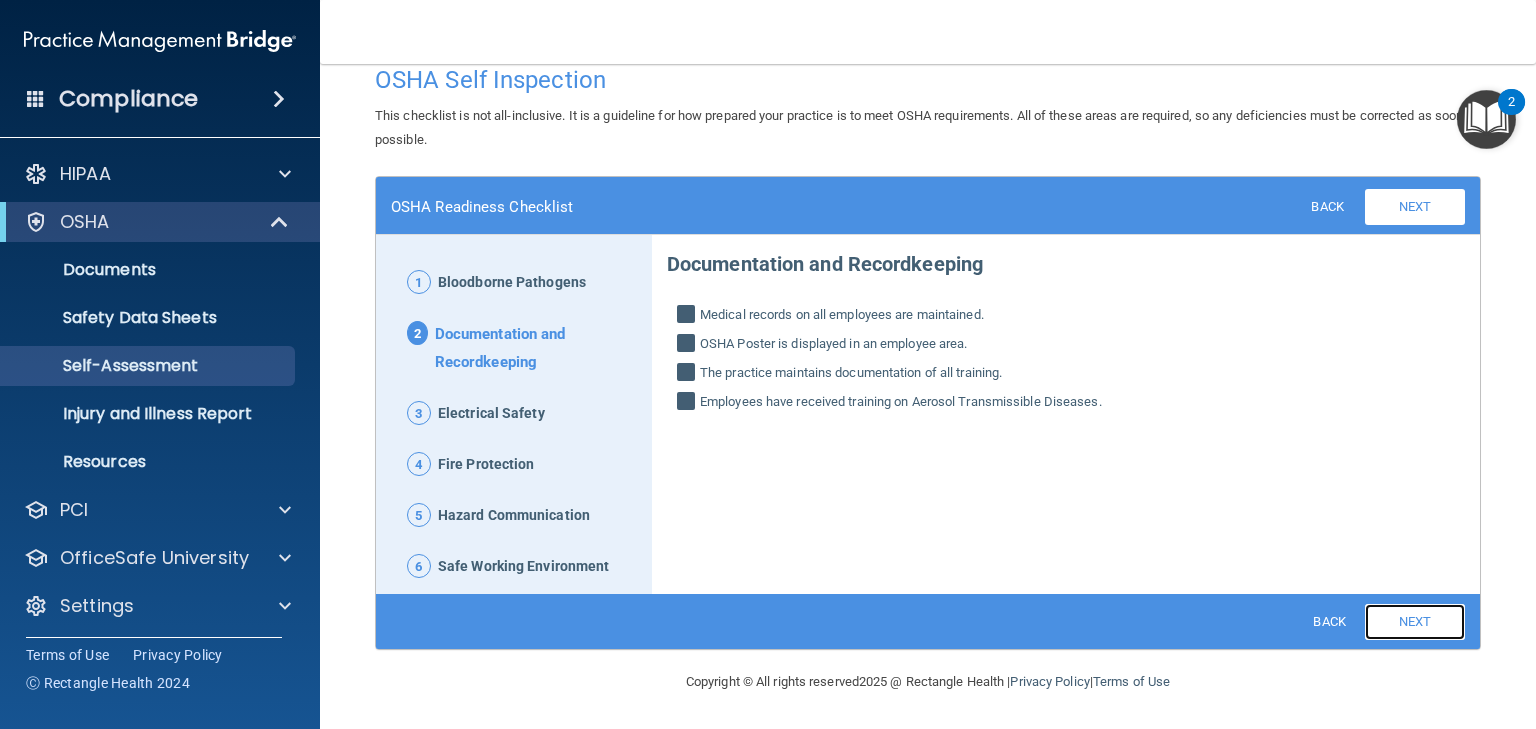 click on "Next" at bounding box center (1415, 622) 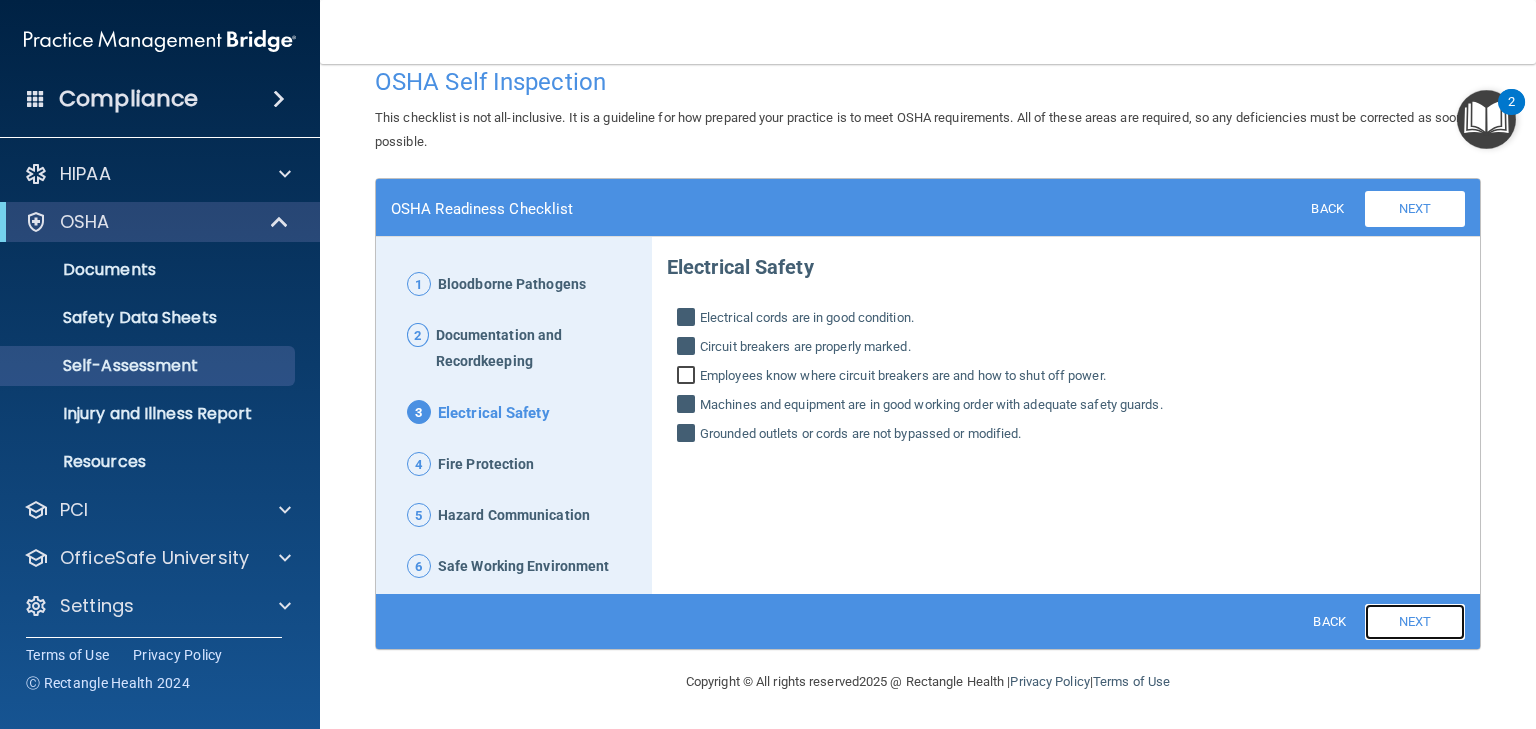 click on "Next" at bounding box center [1415, 622] 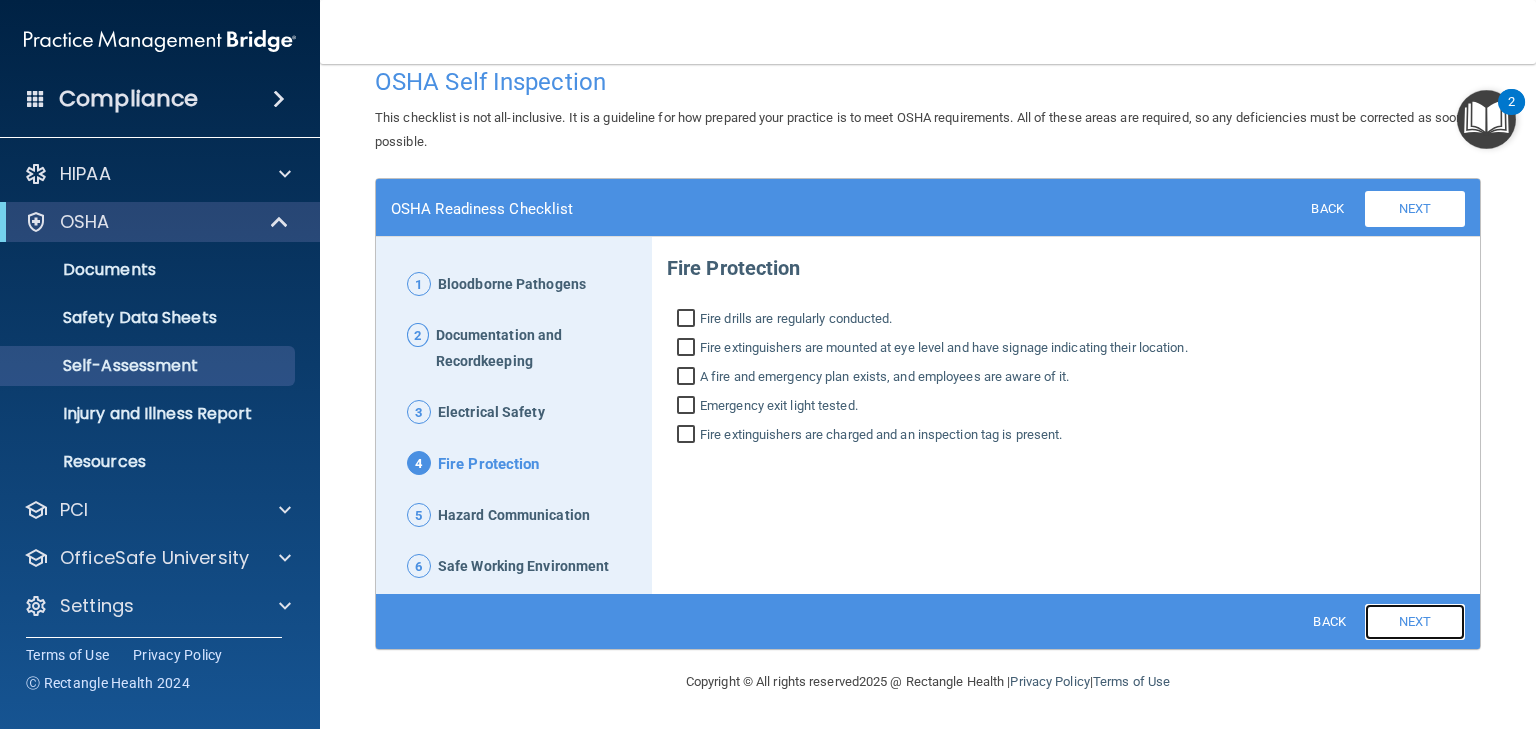 click on "Next" at bounding box center (1415, 622) 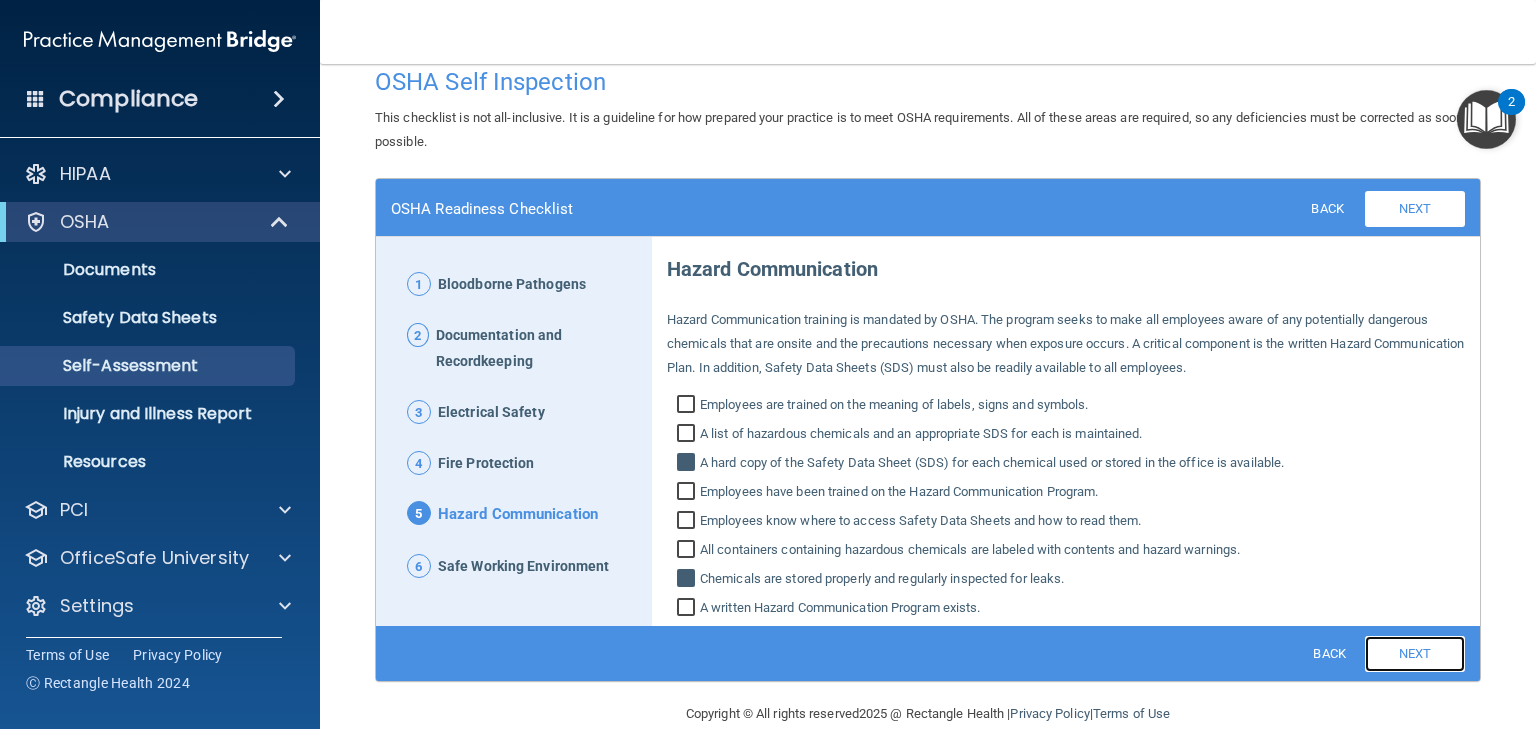 scroll, scrollTop: 60, scrollLeft: 0, axis: vertical 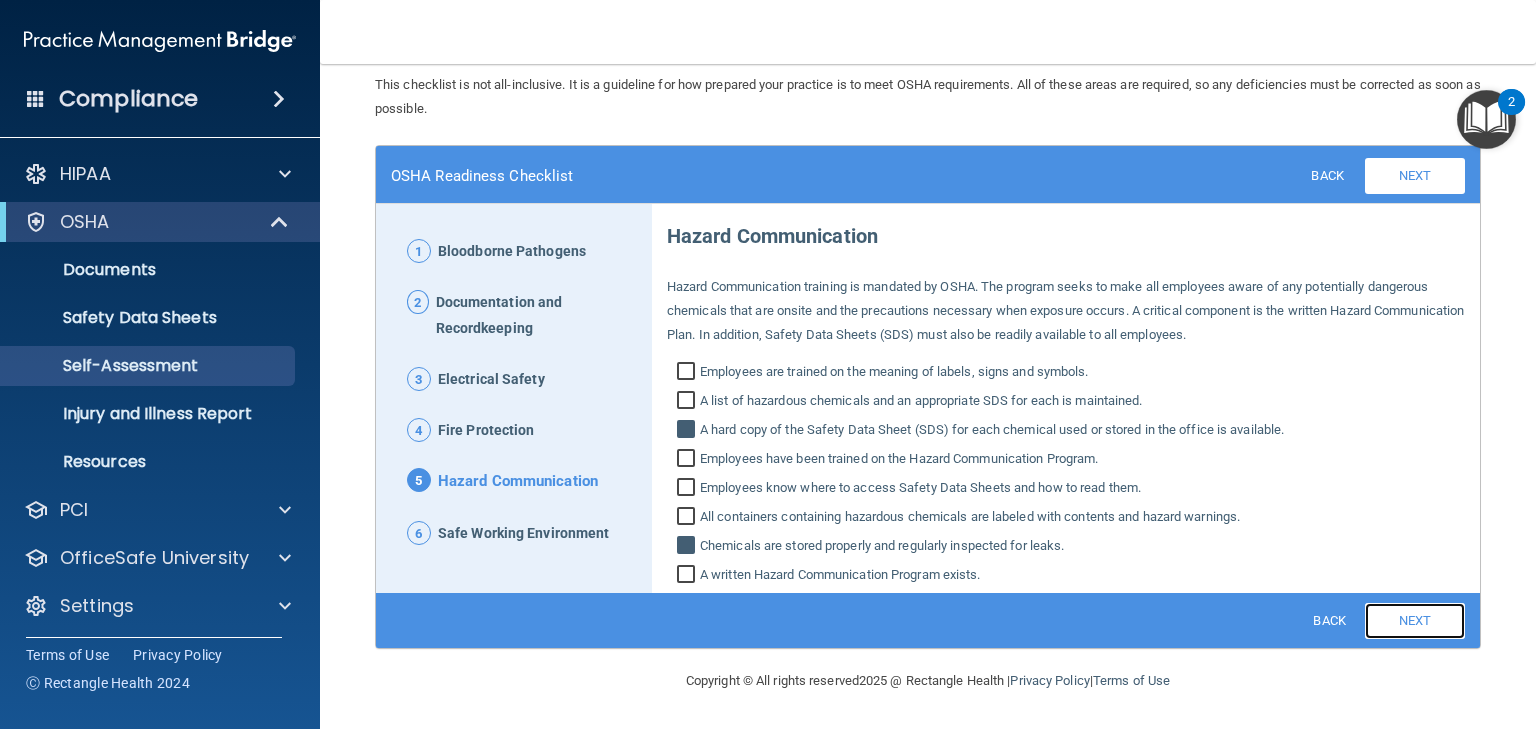 click on "Next" at bounding box center [1415, 621] 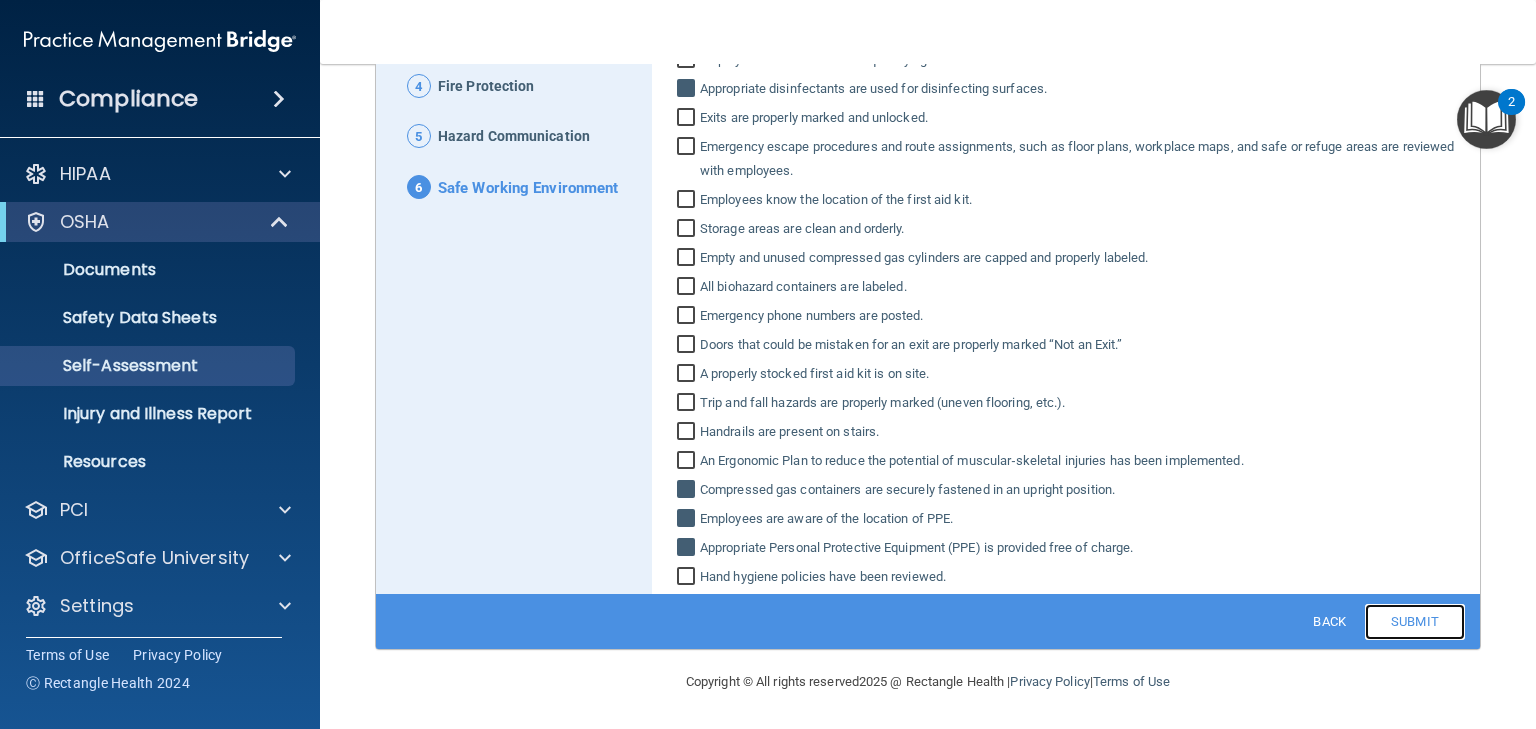 click on "Submit" at bounding box center [1415, 622] 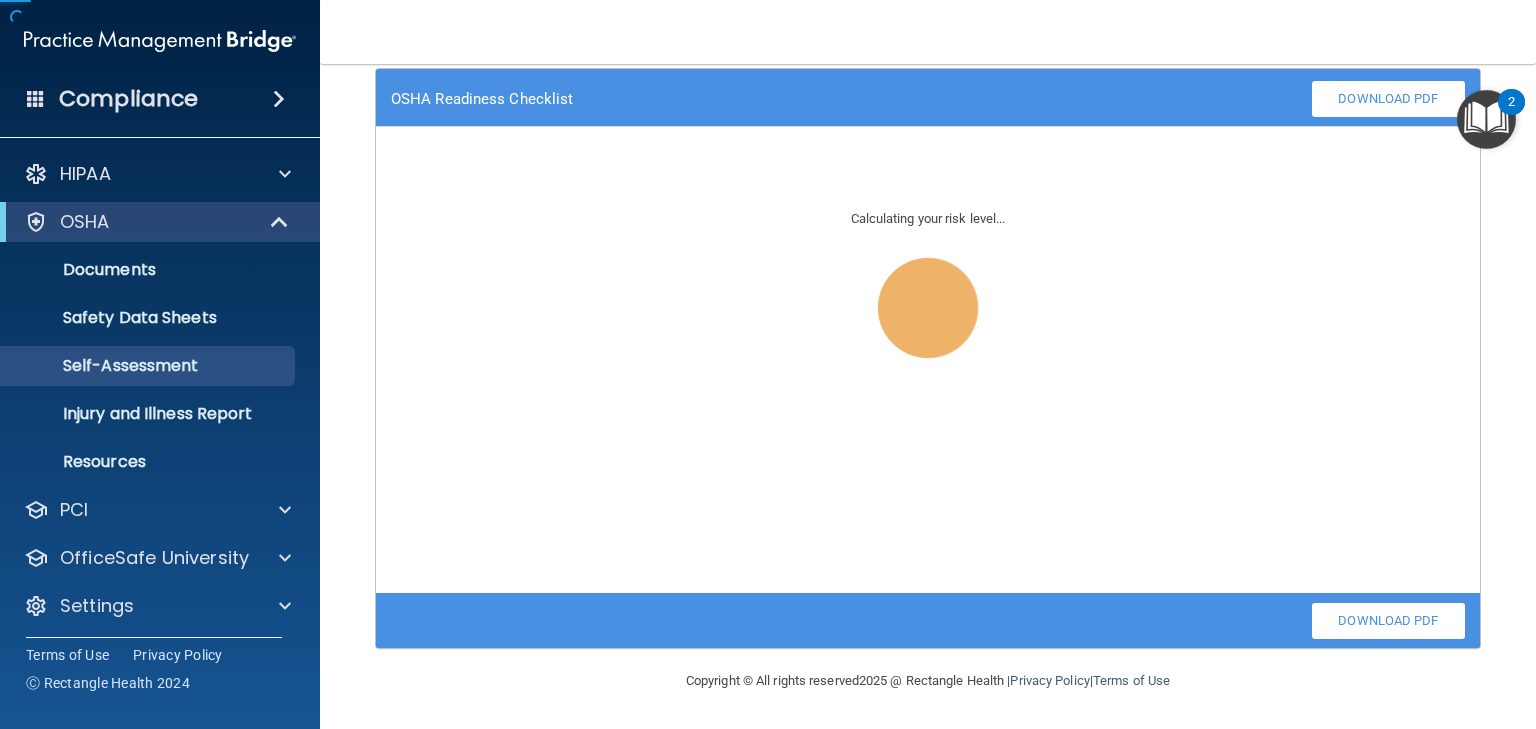 scroll, scrollTop: 136, scrollLeft: 0, axis: vertical 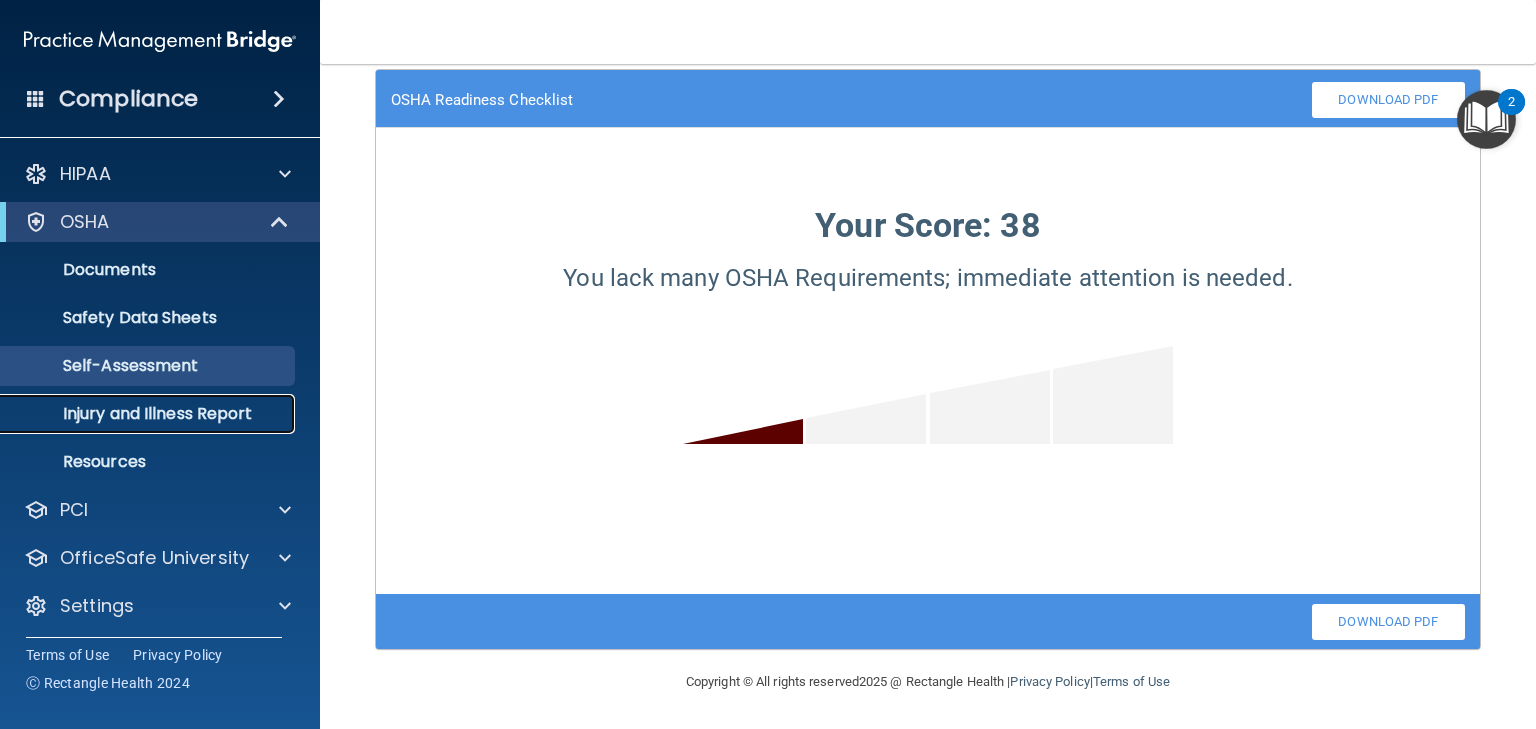 click on "Injury and Illness Report" at bounding box center [149, 414] 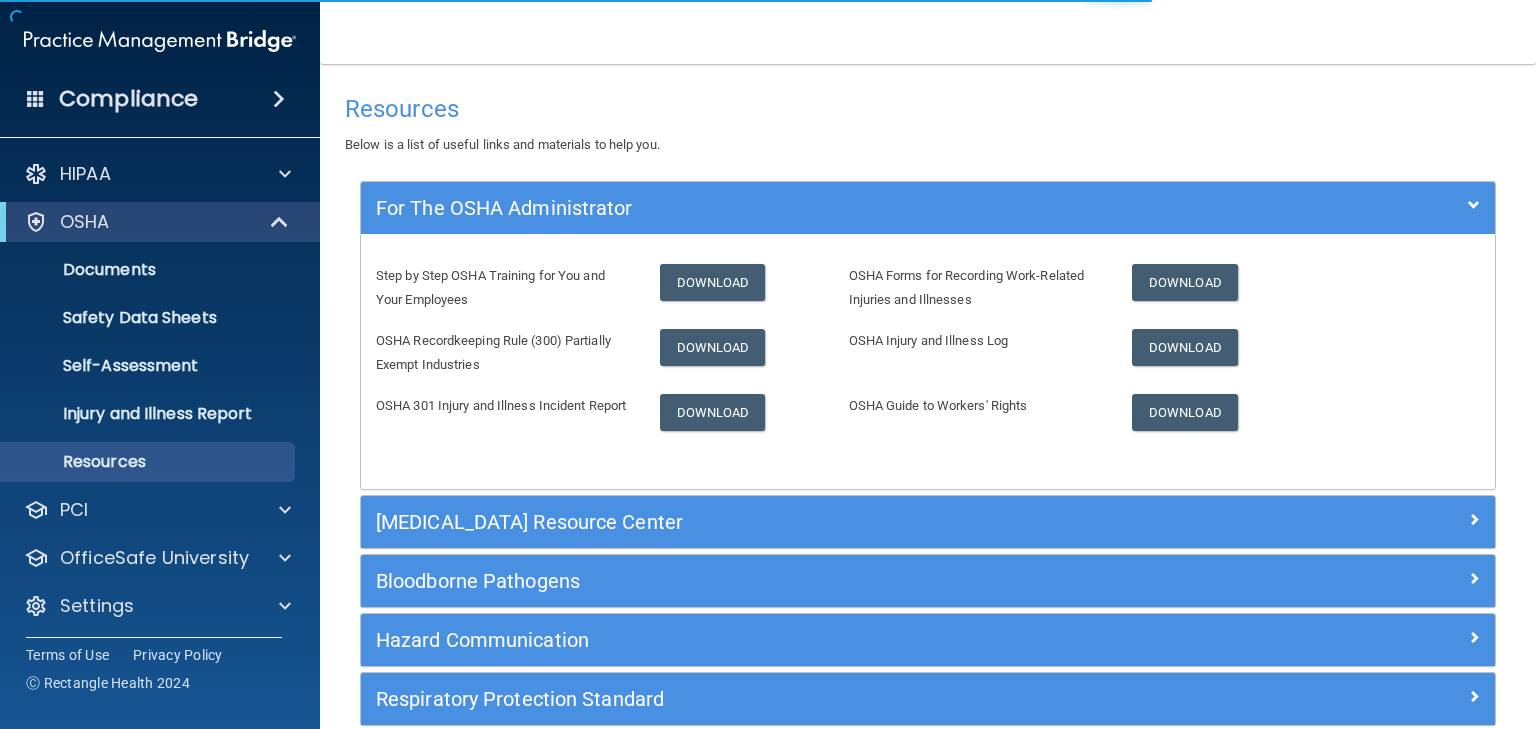 scroll, scrollTop: 0, scrollLeft: 0, axis: both 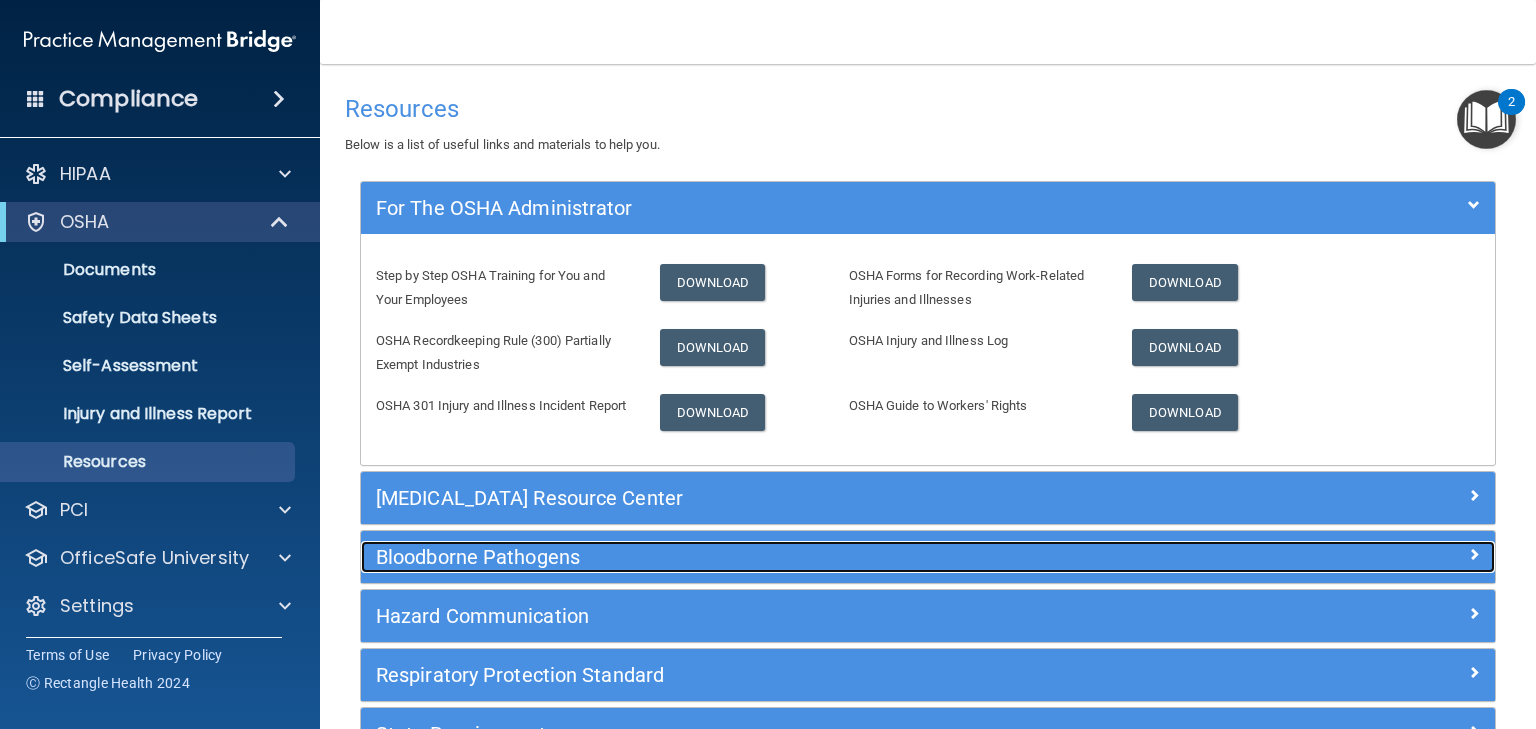 click on "Bloodborne Pathogens" at bounding box center [786, 557] 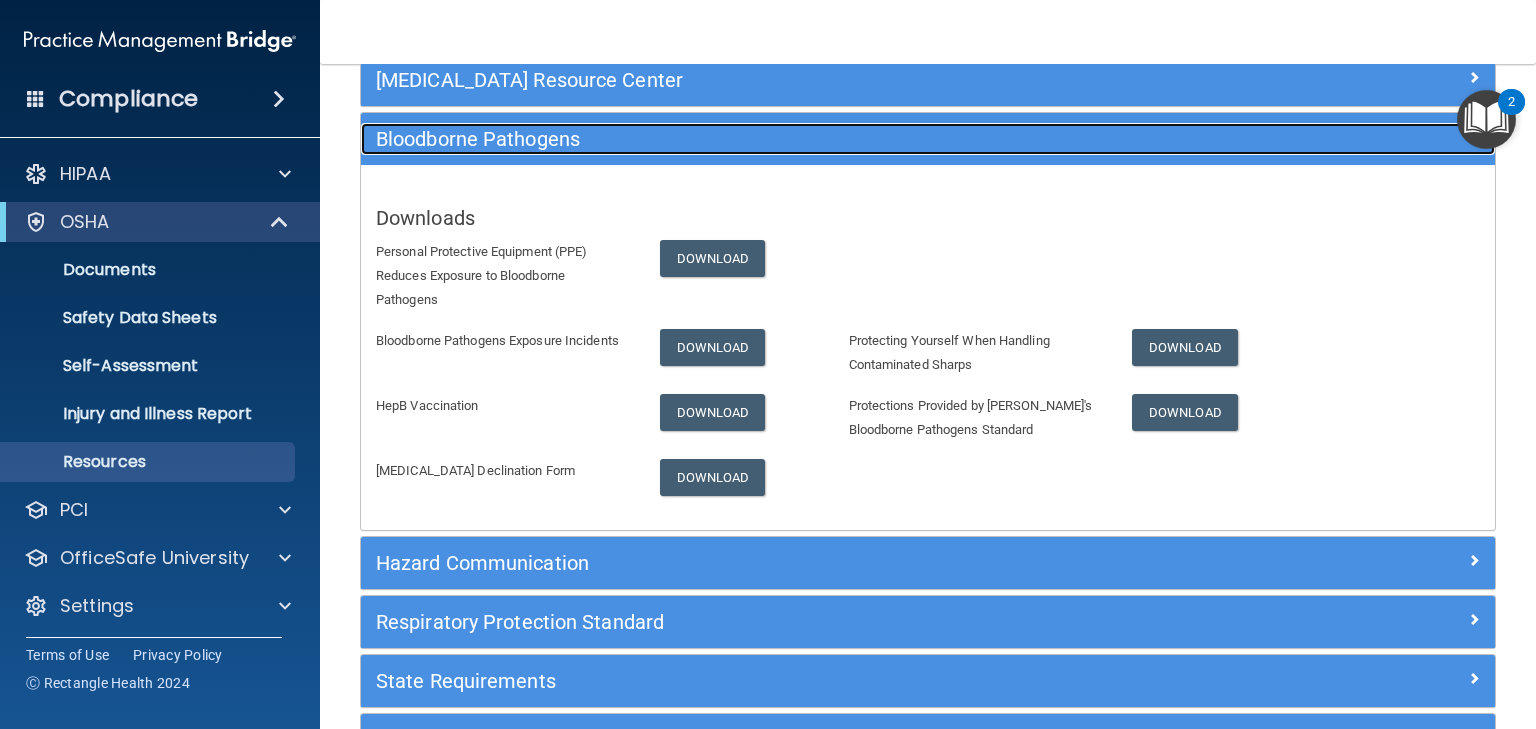 scroll, scrollTop: 320, scrollLeft: 0, axis: vertical 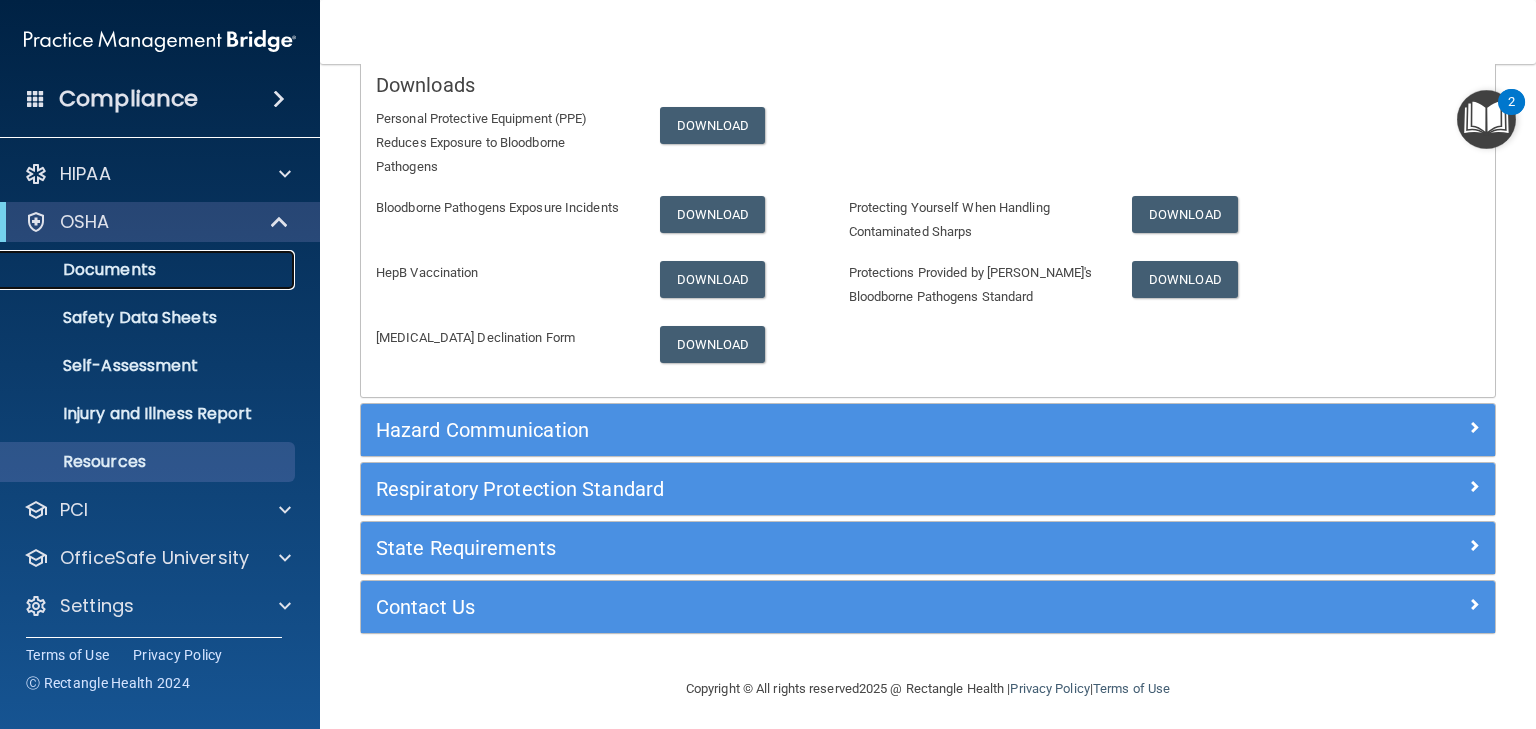 click on "Documents" at bounding box center [149, 270] 